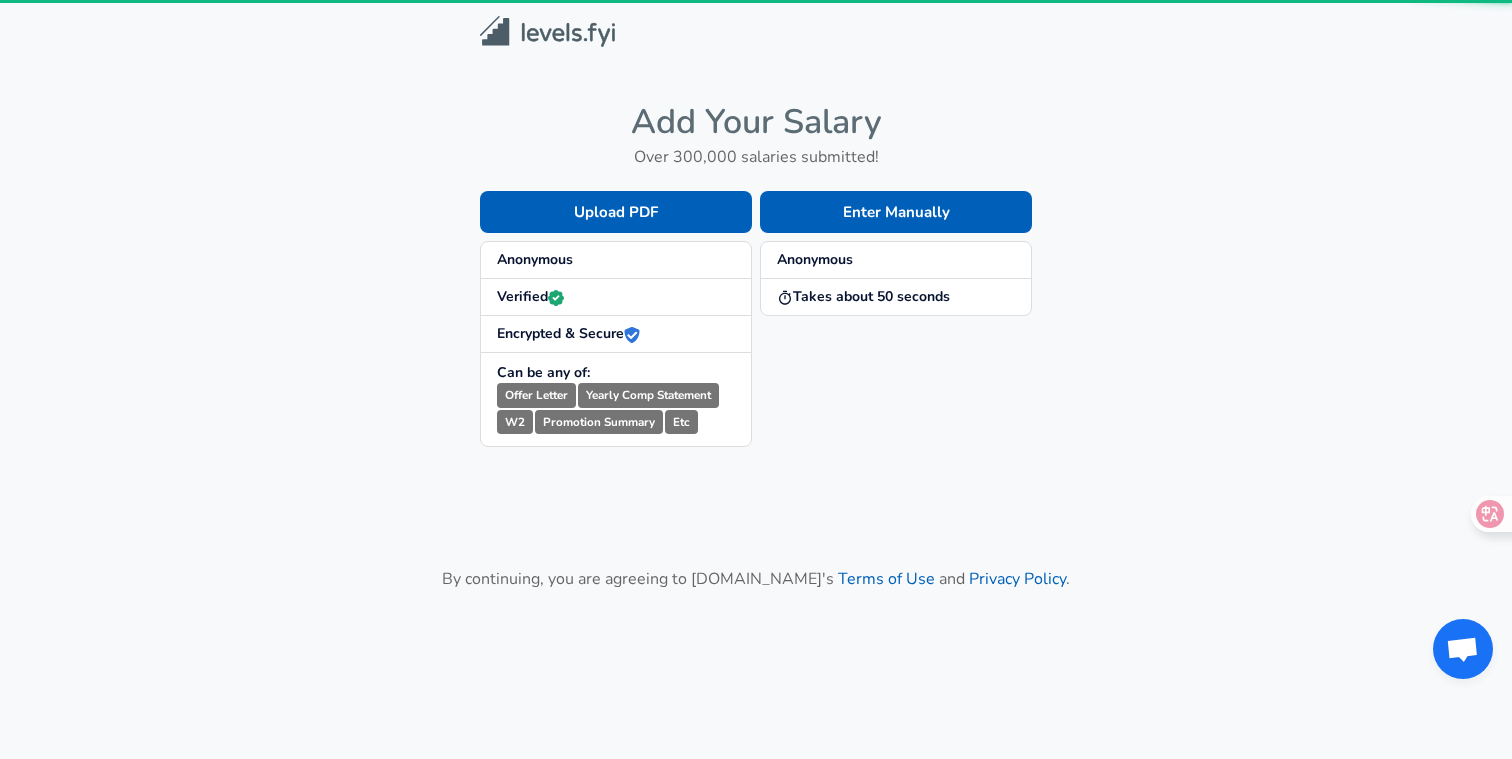 scroll, scrollTop: 0, scrollLeft: 0, axis: both 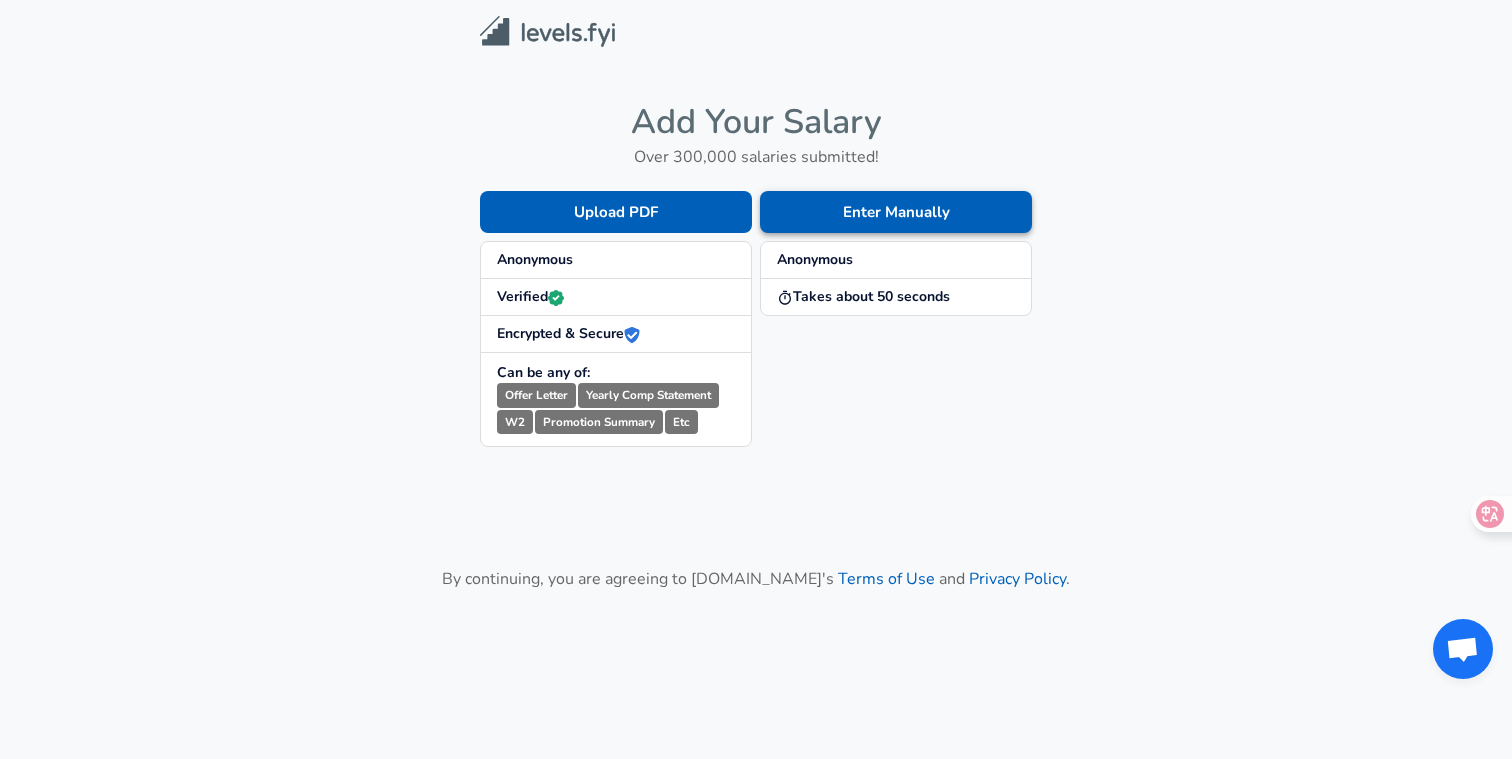click on "Enter Manually" at bounding box center [896, 212] 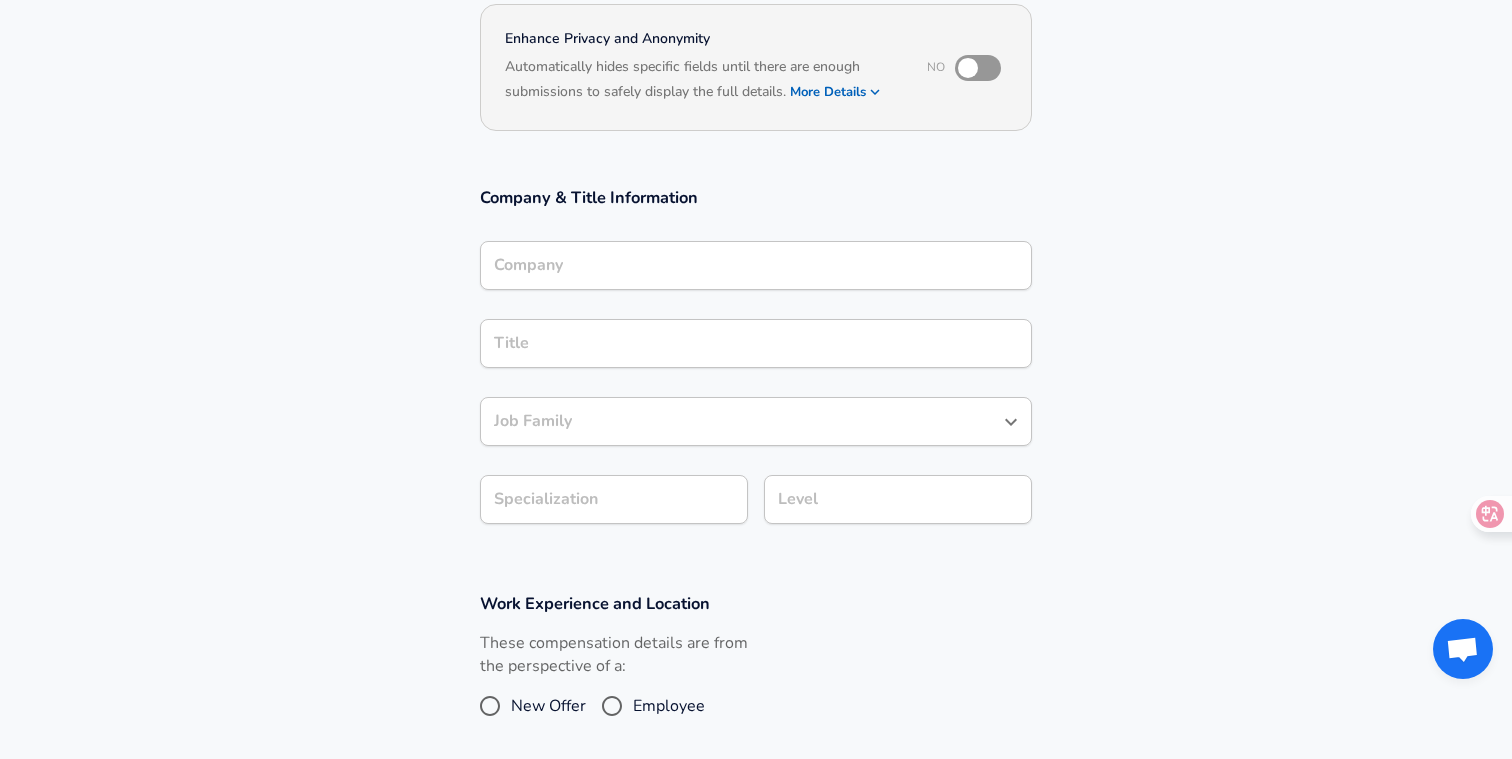 scroll, scrollTop: 213, scrollLeft: 0, axis: vertical 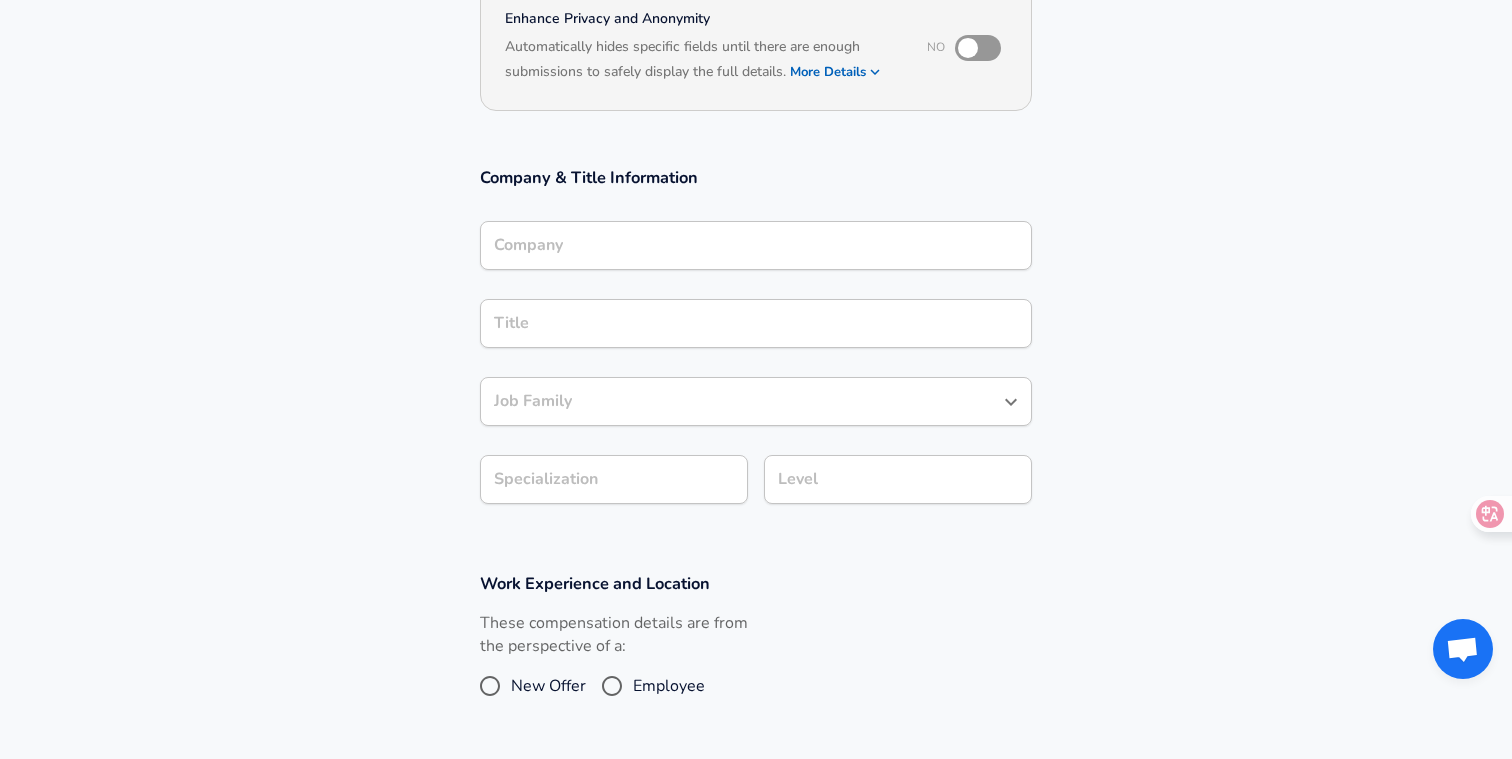 click on "Company" at bounding box center (756, 245) 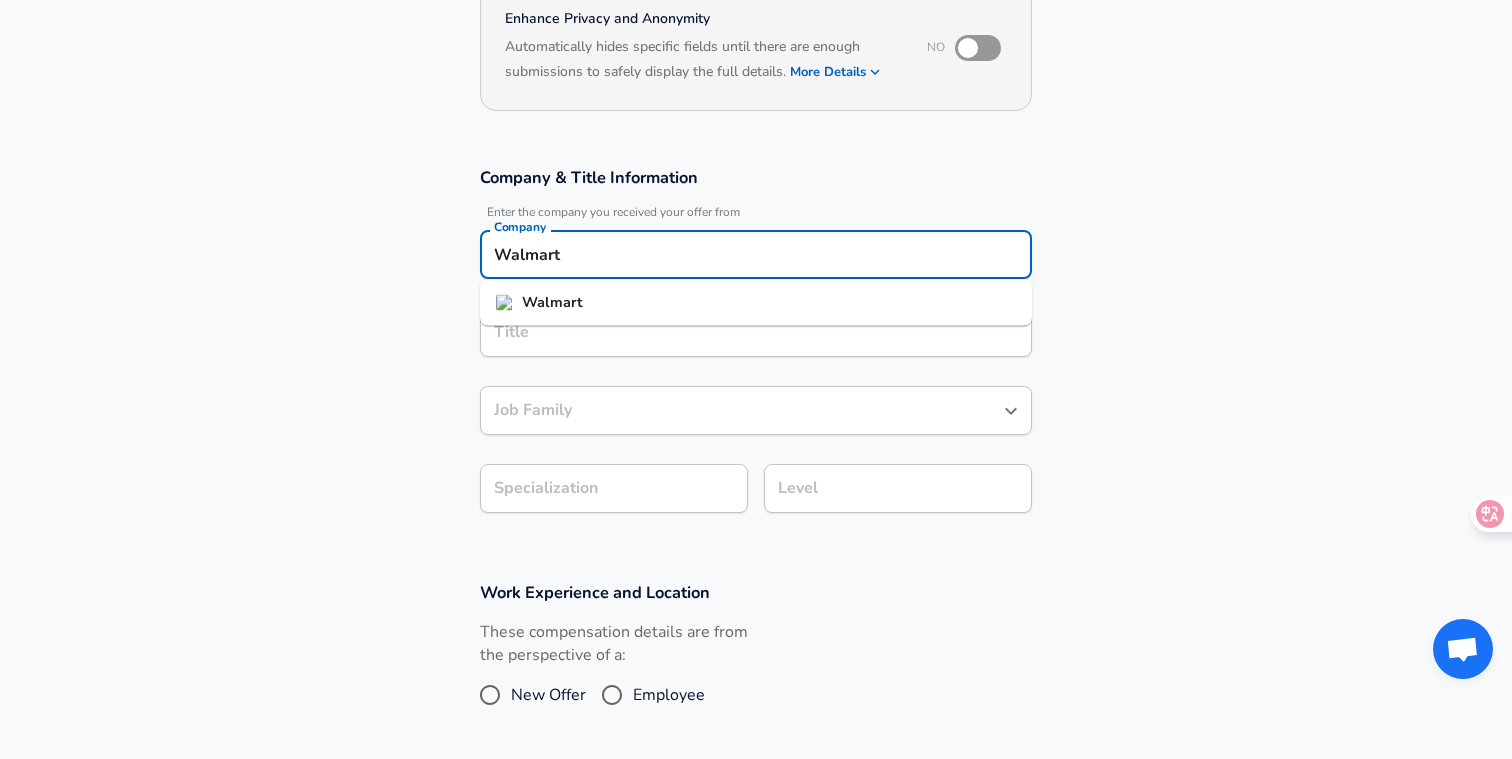 click on "Walmart" at bounding box center [756, 303] 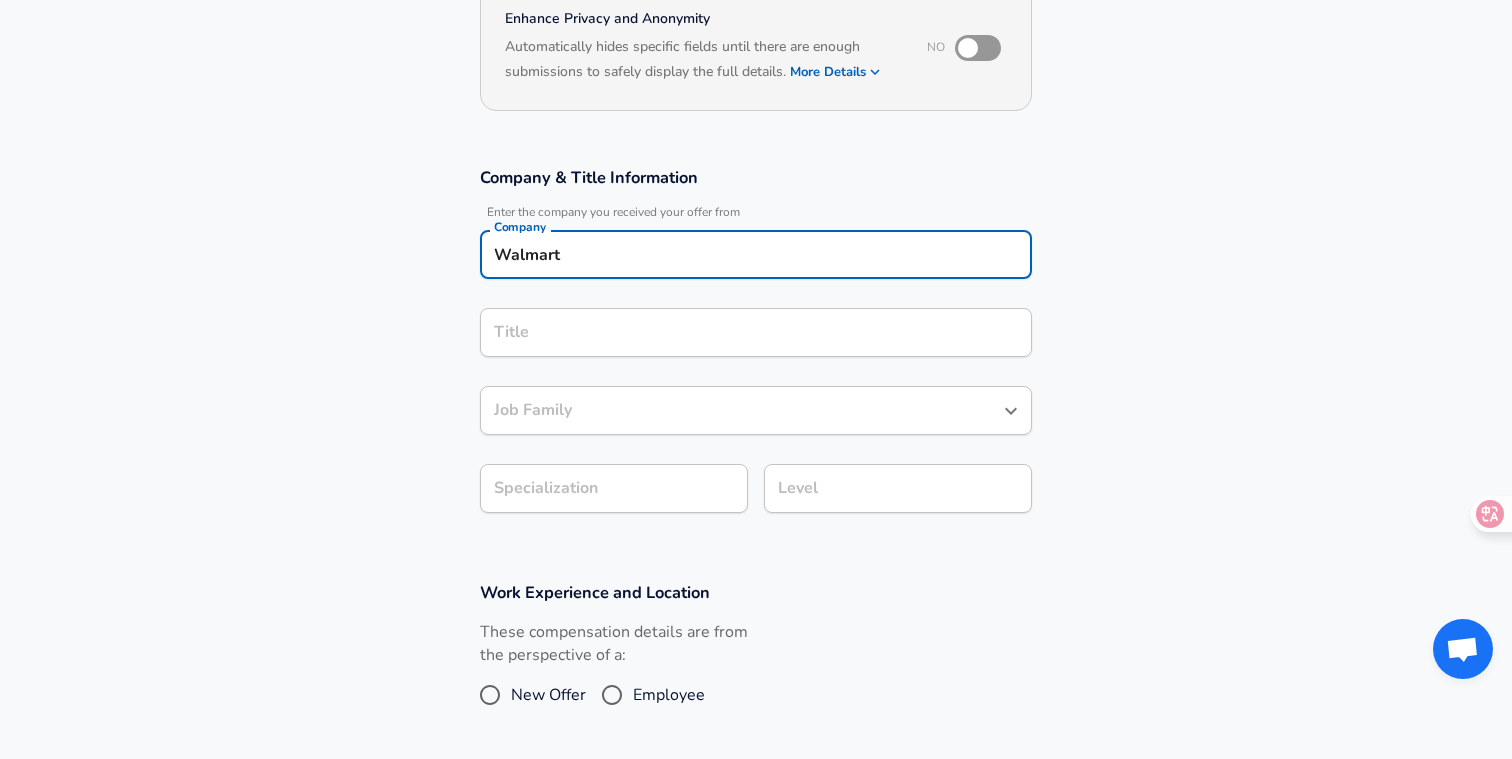 type on "Walmart" 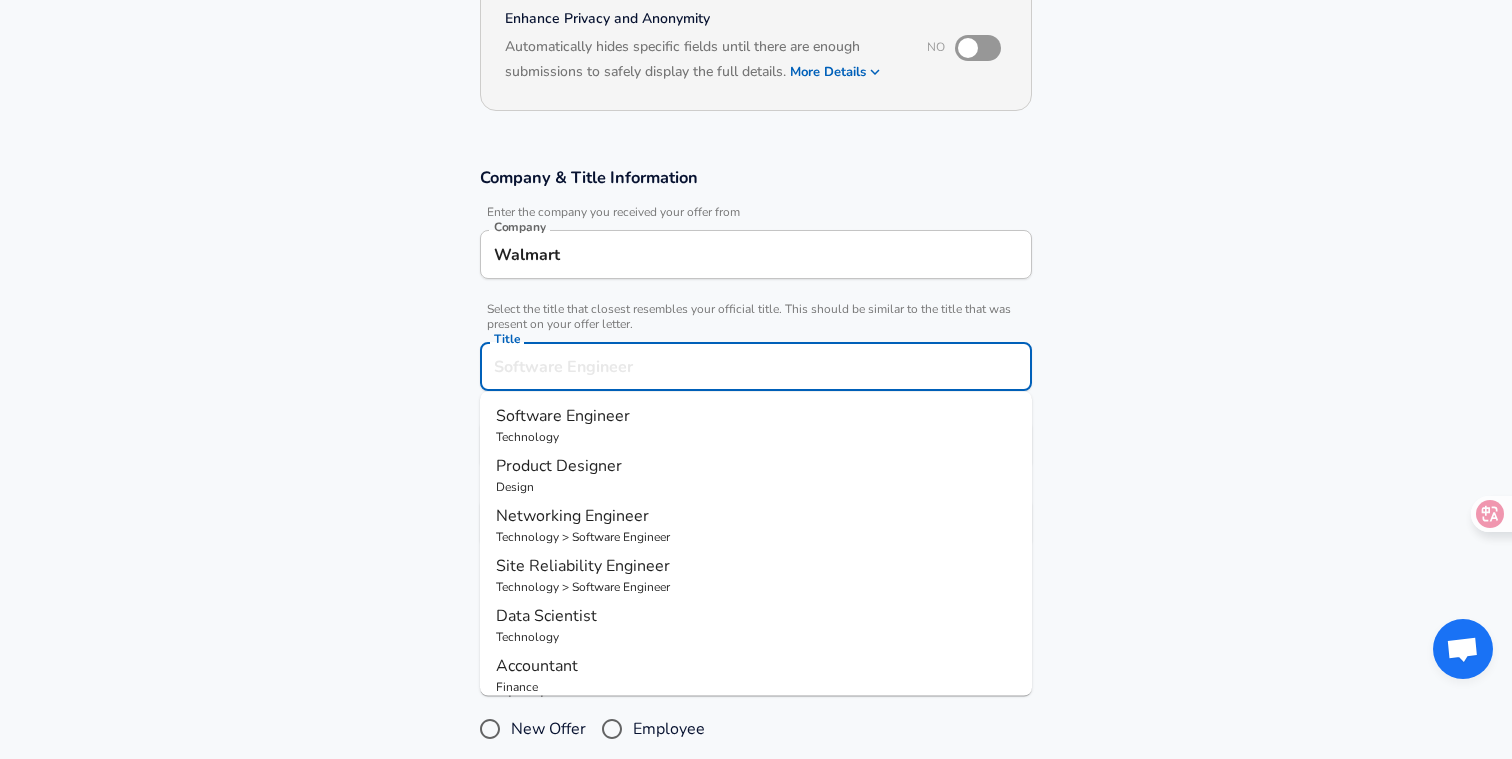 scroll, scrollTop: 253, scrollLeft: 0, axis: vertical 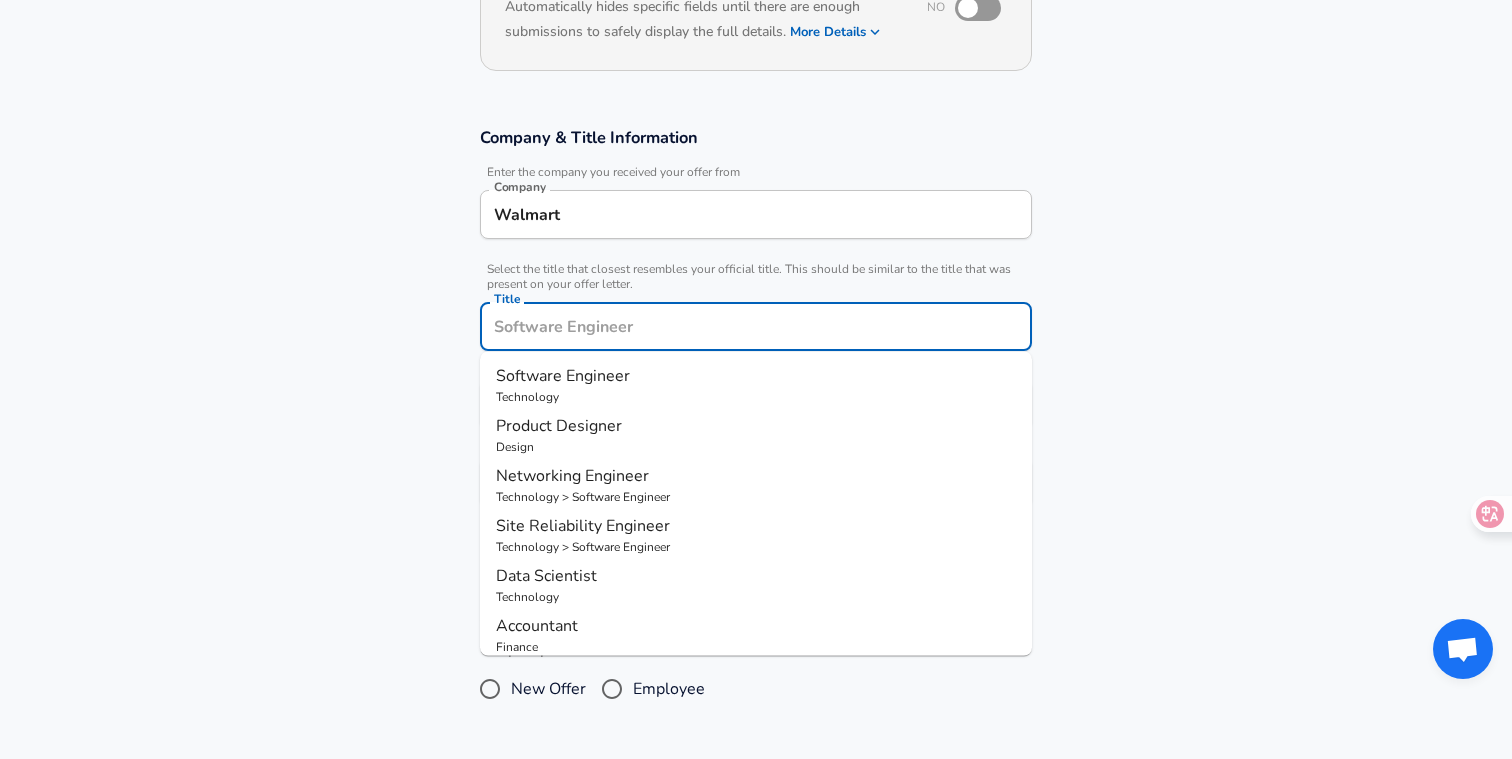 click on "Software Engineer" at bounding box center (563, 376) 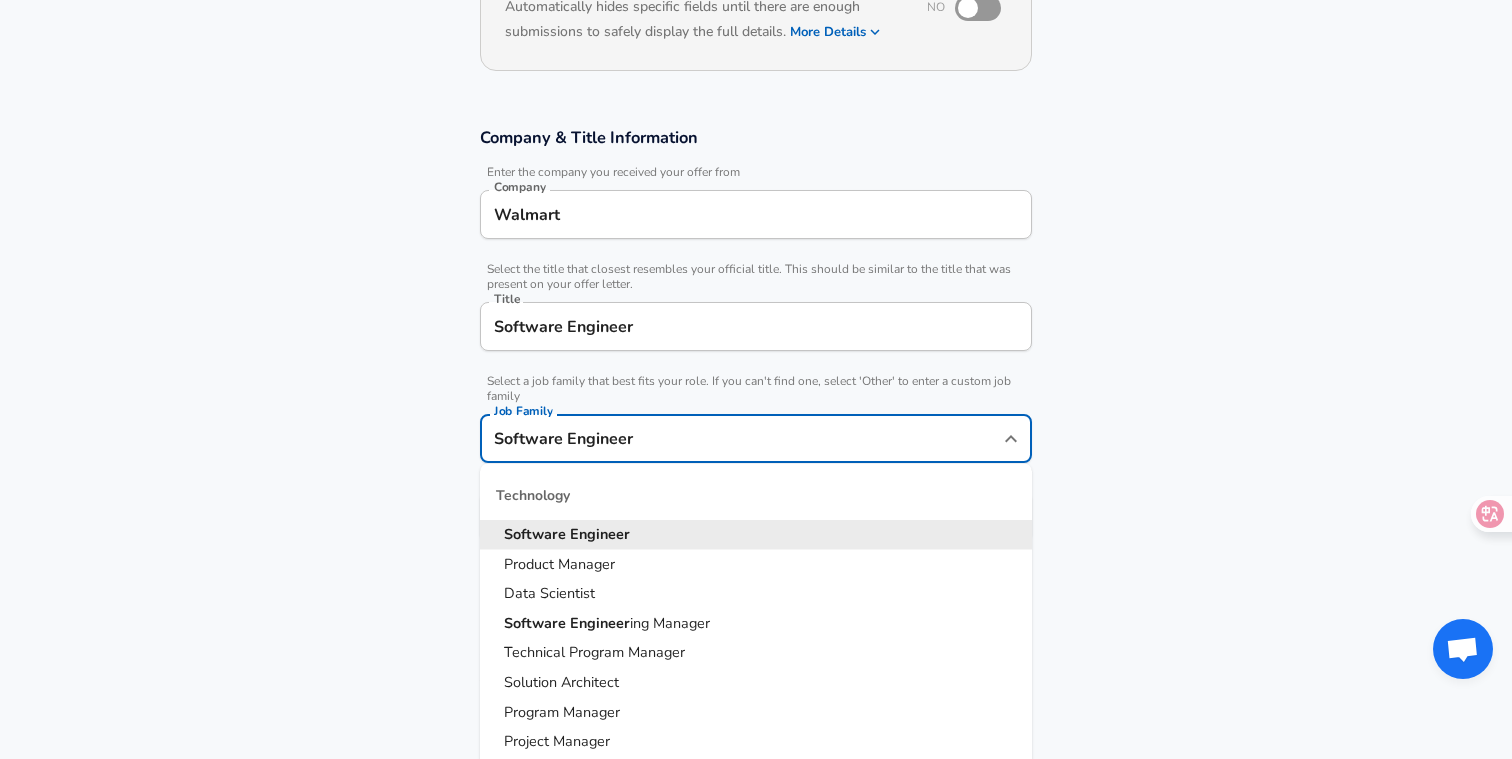click on "Software Engineer" at bounding box center (741, 438) 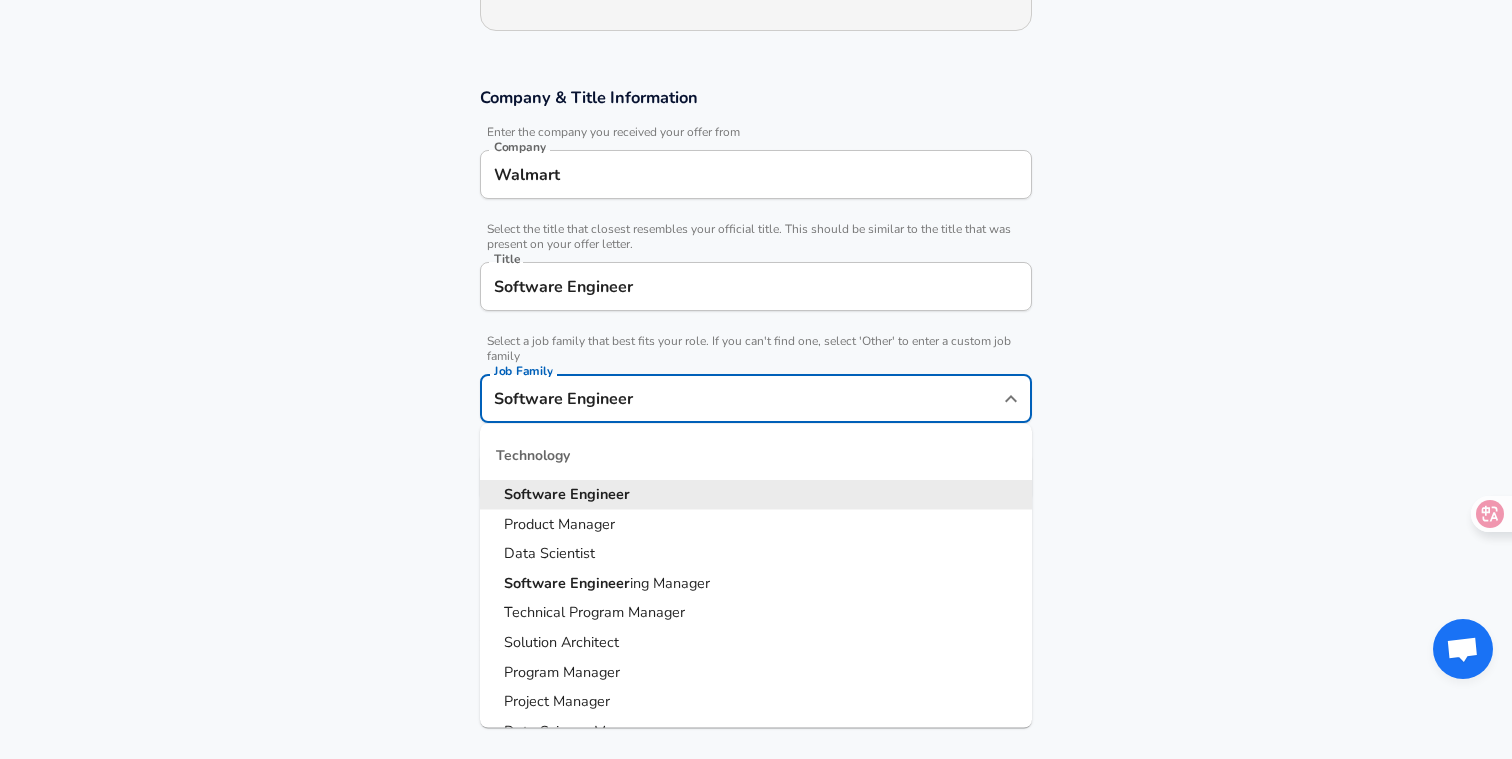 click on "Job Family Software Engineer Job Family" at bounding box center (756, 397) 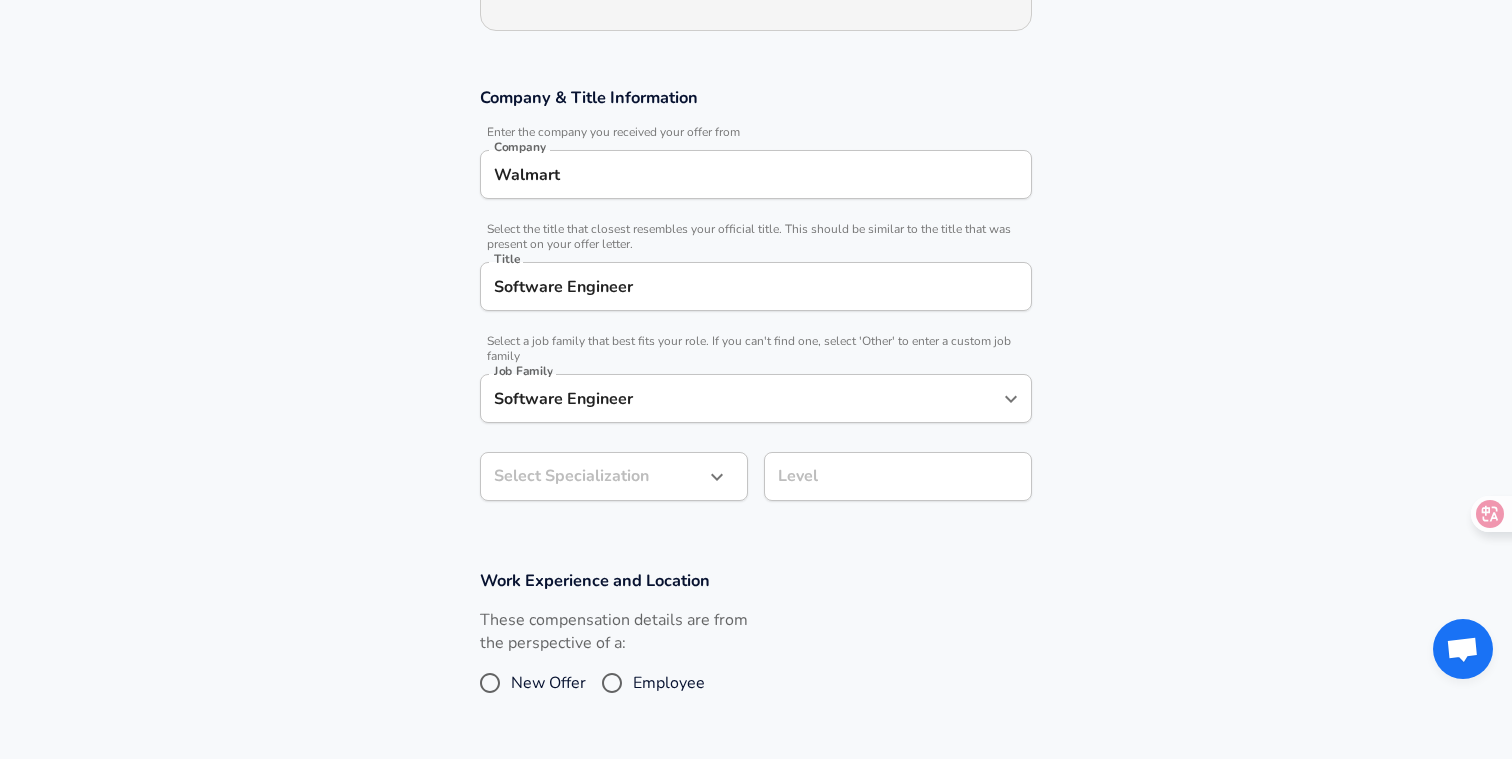 click on "Company & Title Information   Enter the company you received your offer from Company Walmart Company   Select the title that closest resembles your official title. This should be similar to the title that was present on your offer letter. Title Software Engineer Title   Select a job family that best fits your role. If you can't find one, select 'Other' to enter a custom job family Job Family Software Engineer Job Family Select Specialization ​ Select Specialization Level Level" at bounding box center (756, 304) 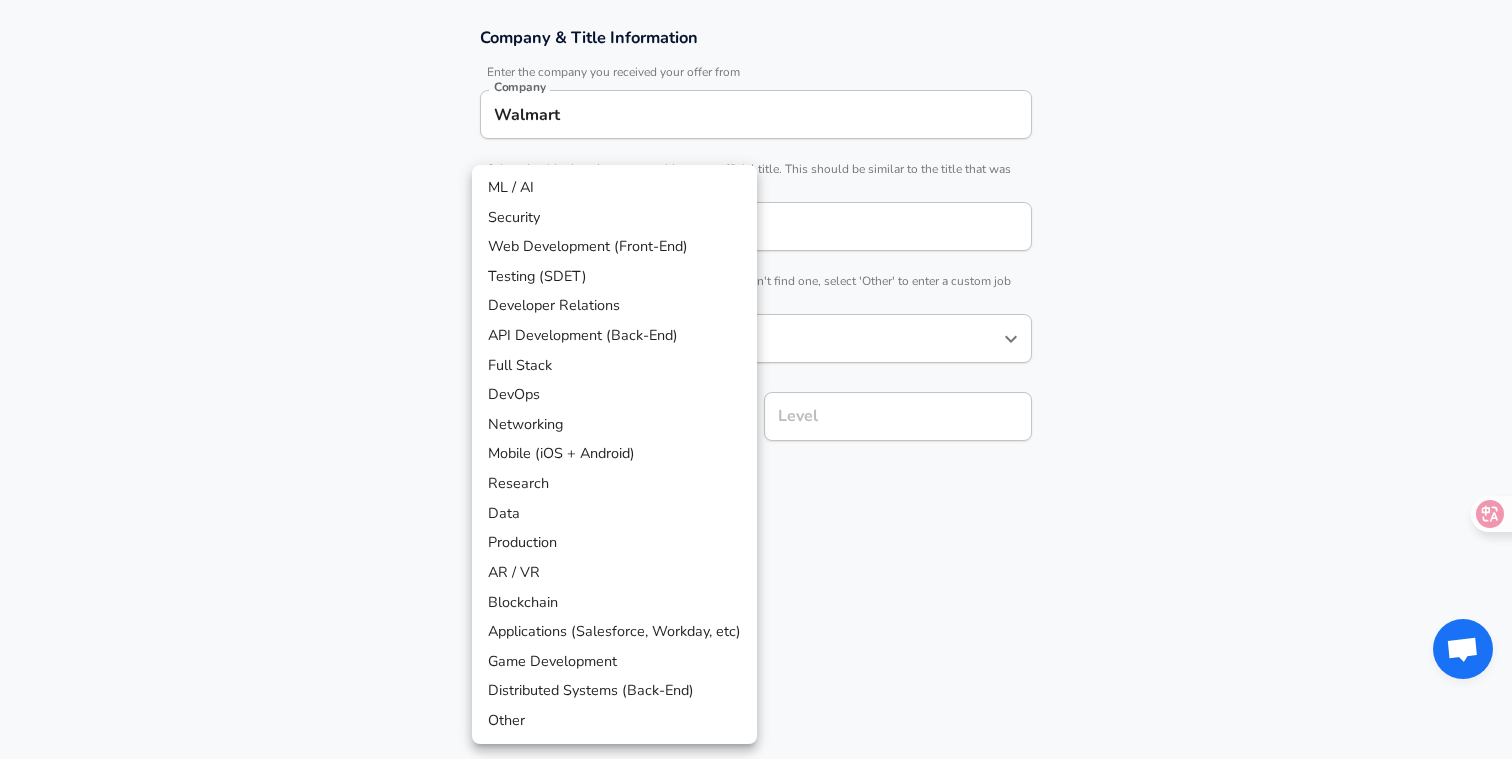 click on "API Development (Back-End)" at bounding box center [614, 336] 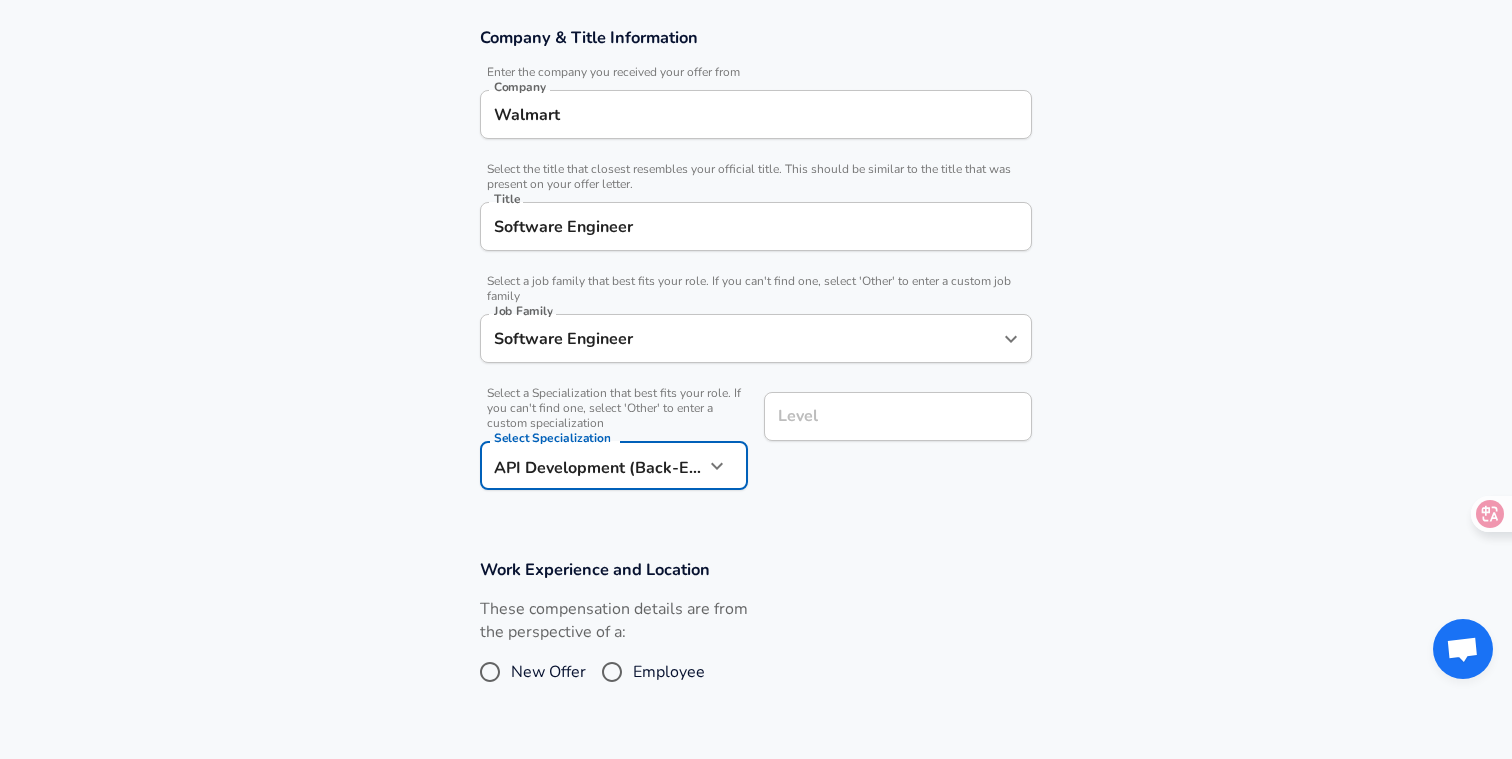 click on "Level" at bounding box center [898, 416] 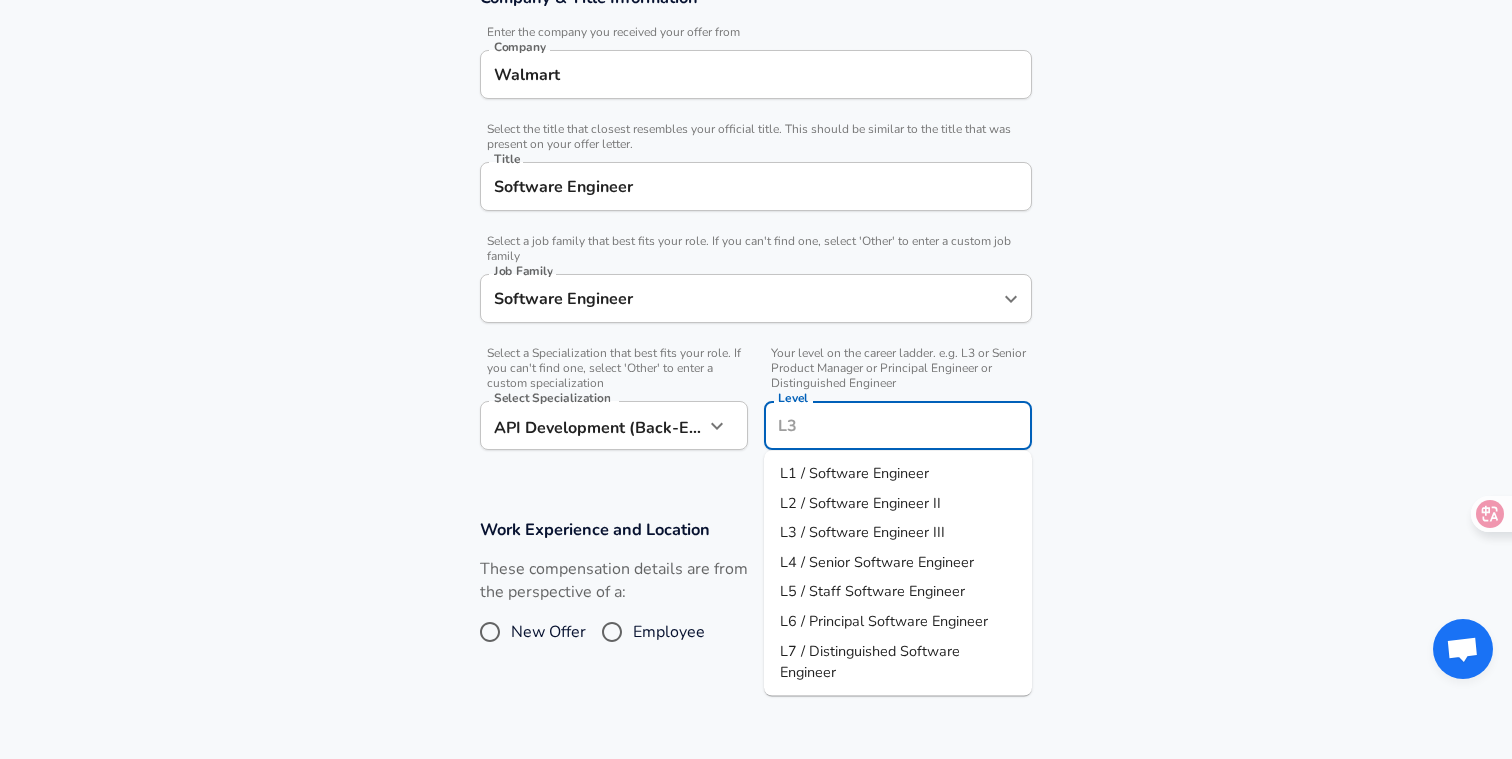 click on "L1 / Software Engineer" at bounding box center [854, 473] 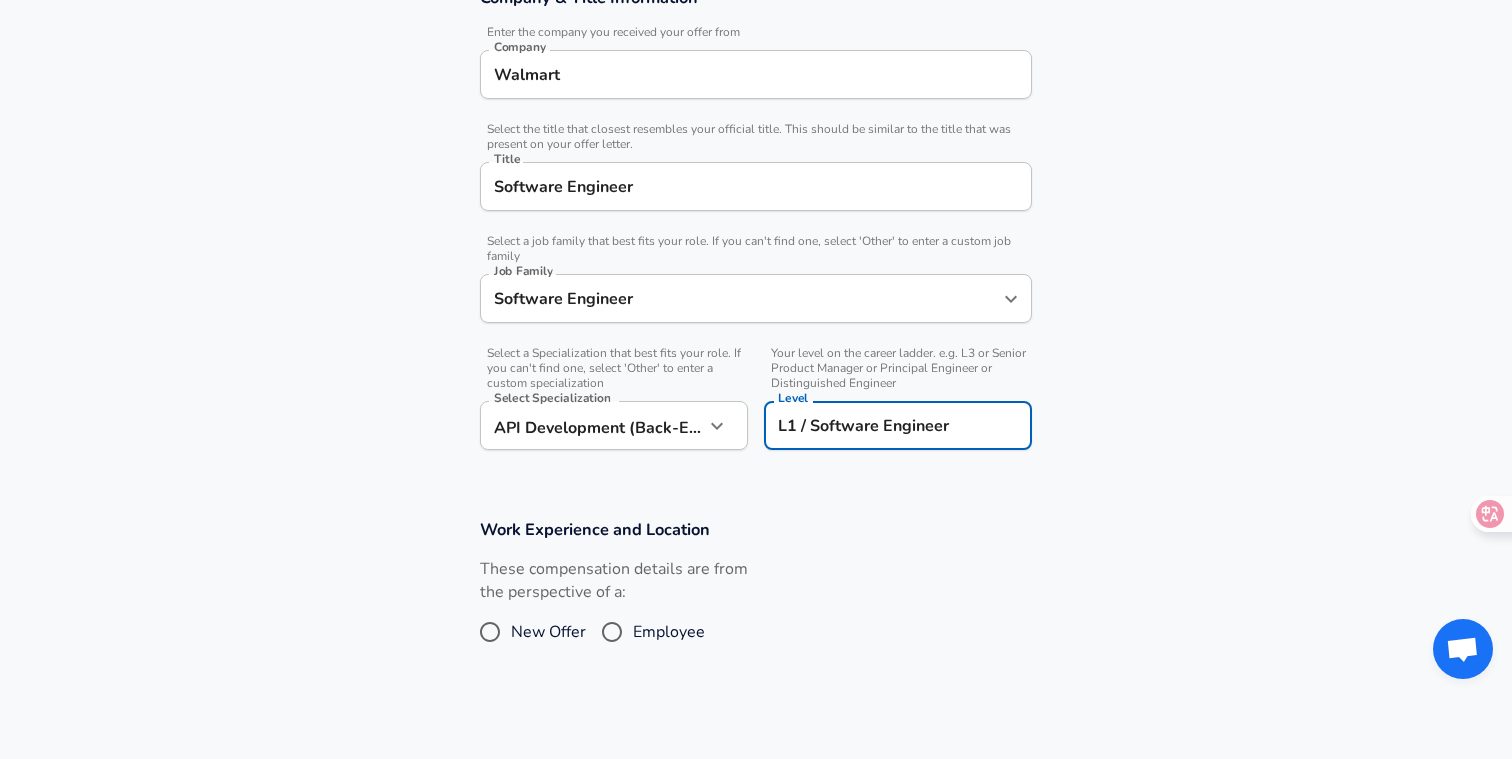 click on "Employee" at bounding box center [612, 632] 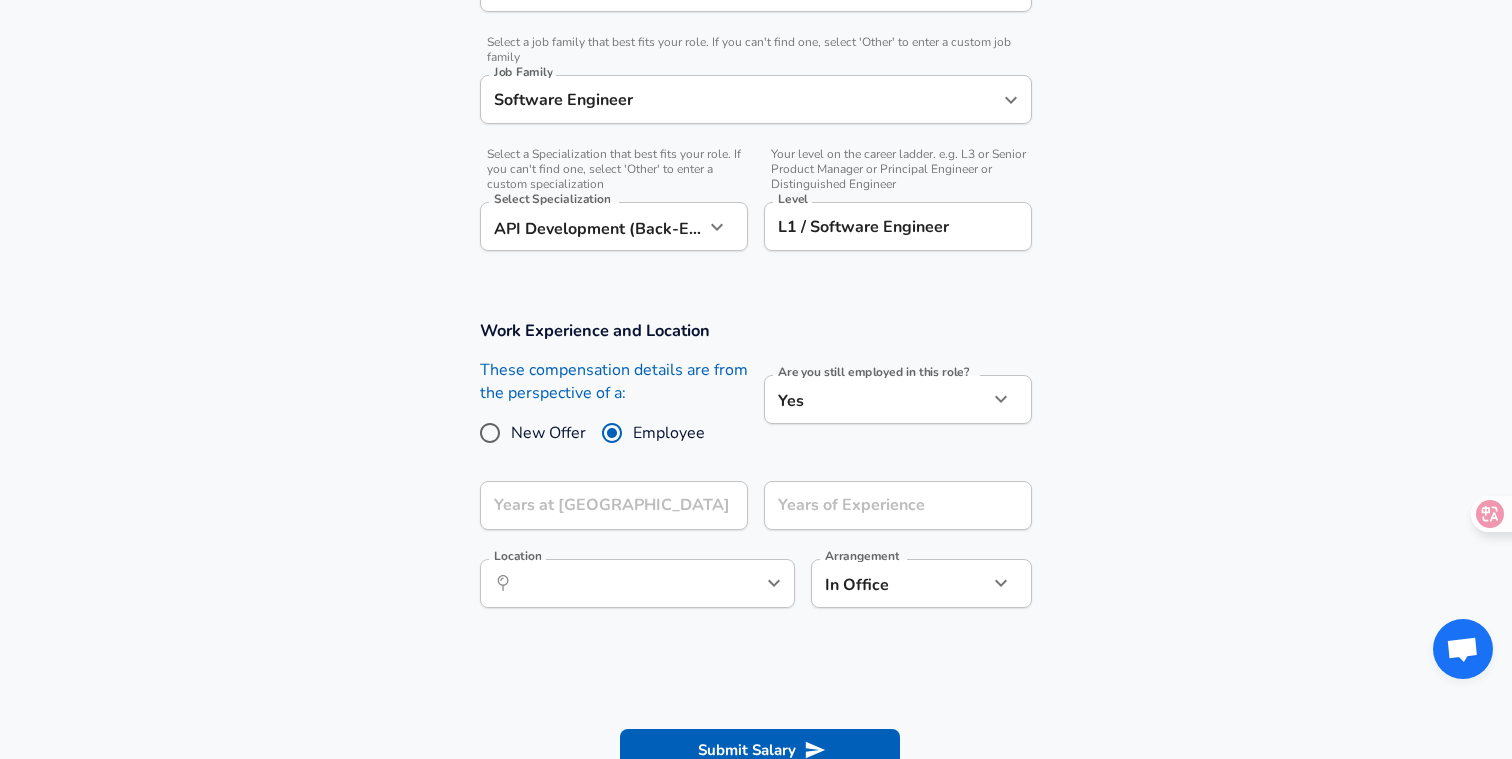 scroll, scrollTop: 595, scrollLeft: 0, axis: vertical 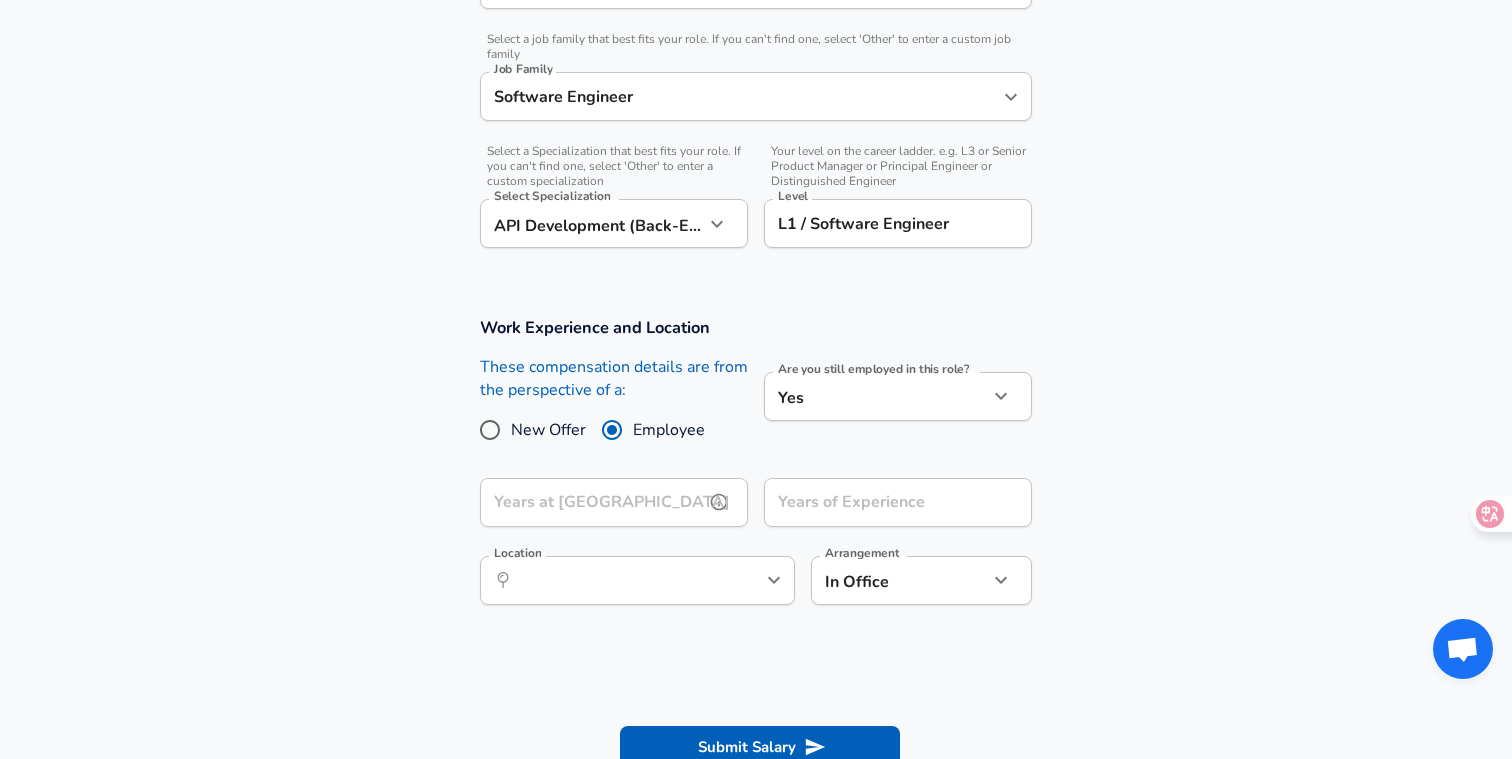 click on "Years at [GEOGRAPHIC_DATA]" at bounding box center [592, 502] 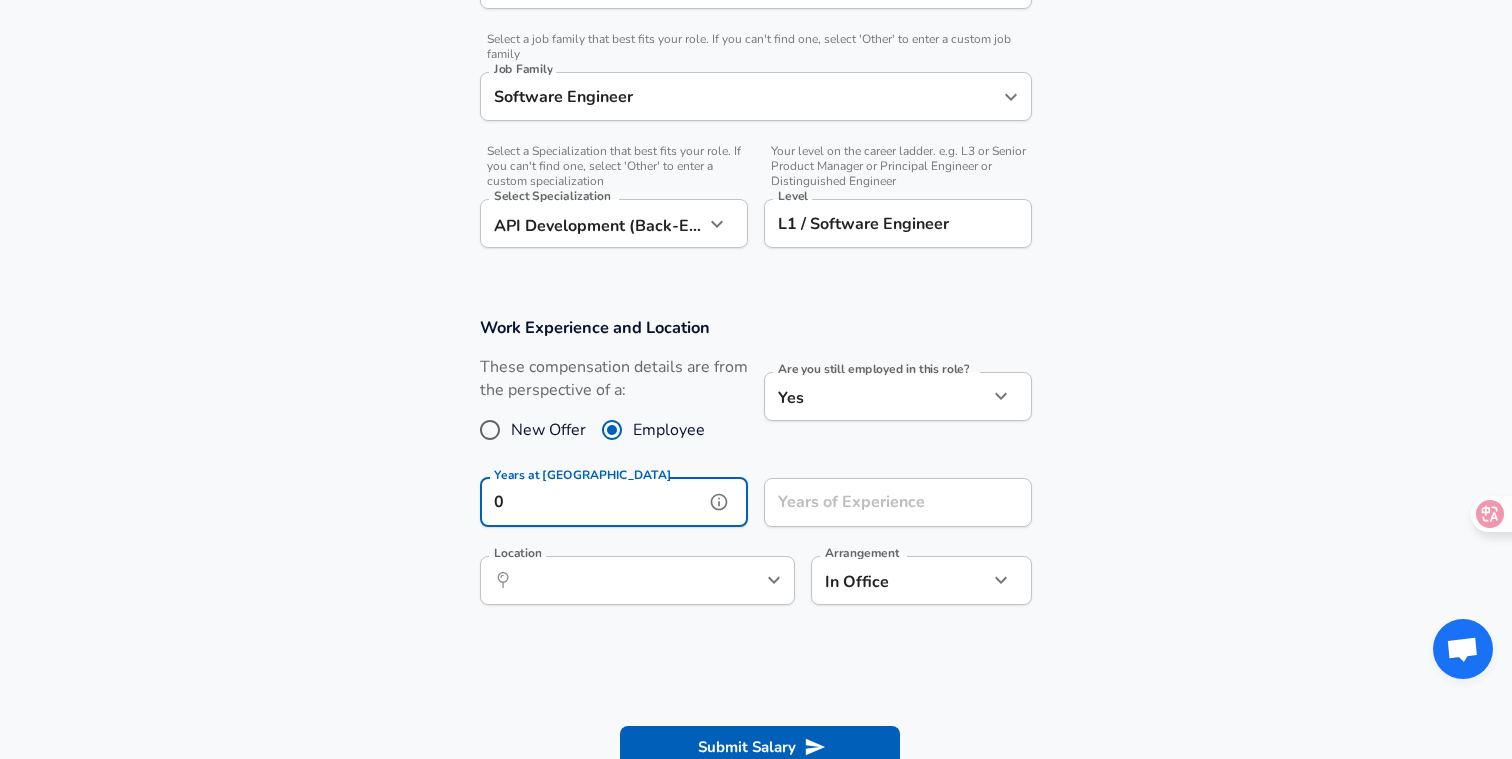 type on "0" 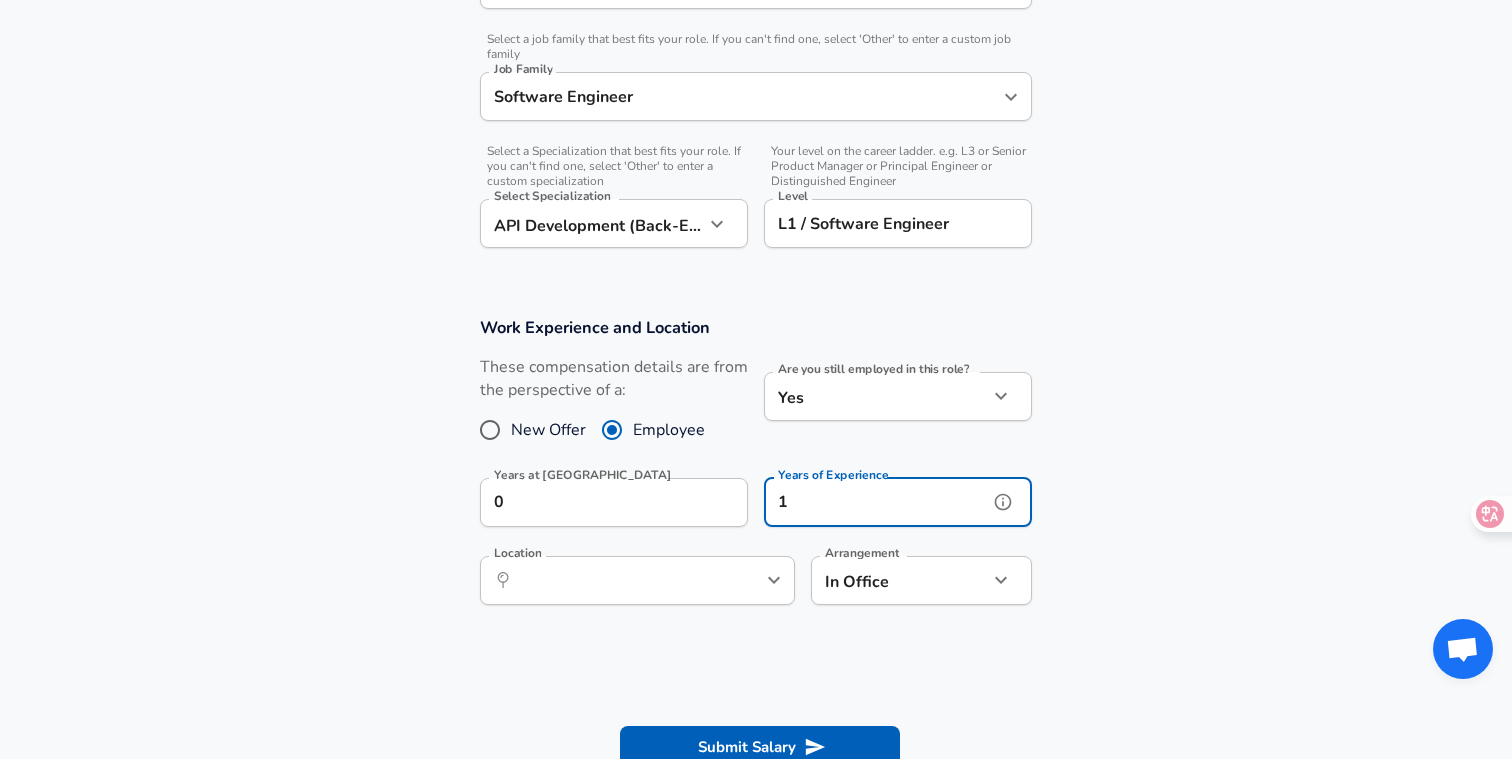click on "​ Location" at bounding box center (637, 580) 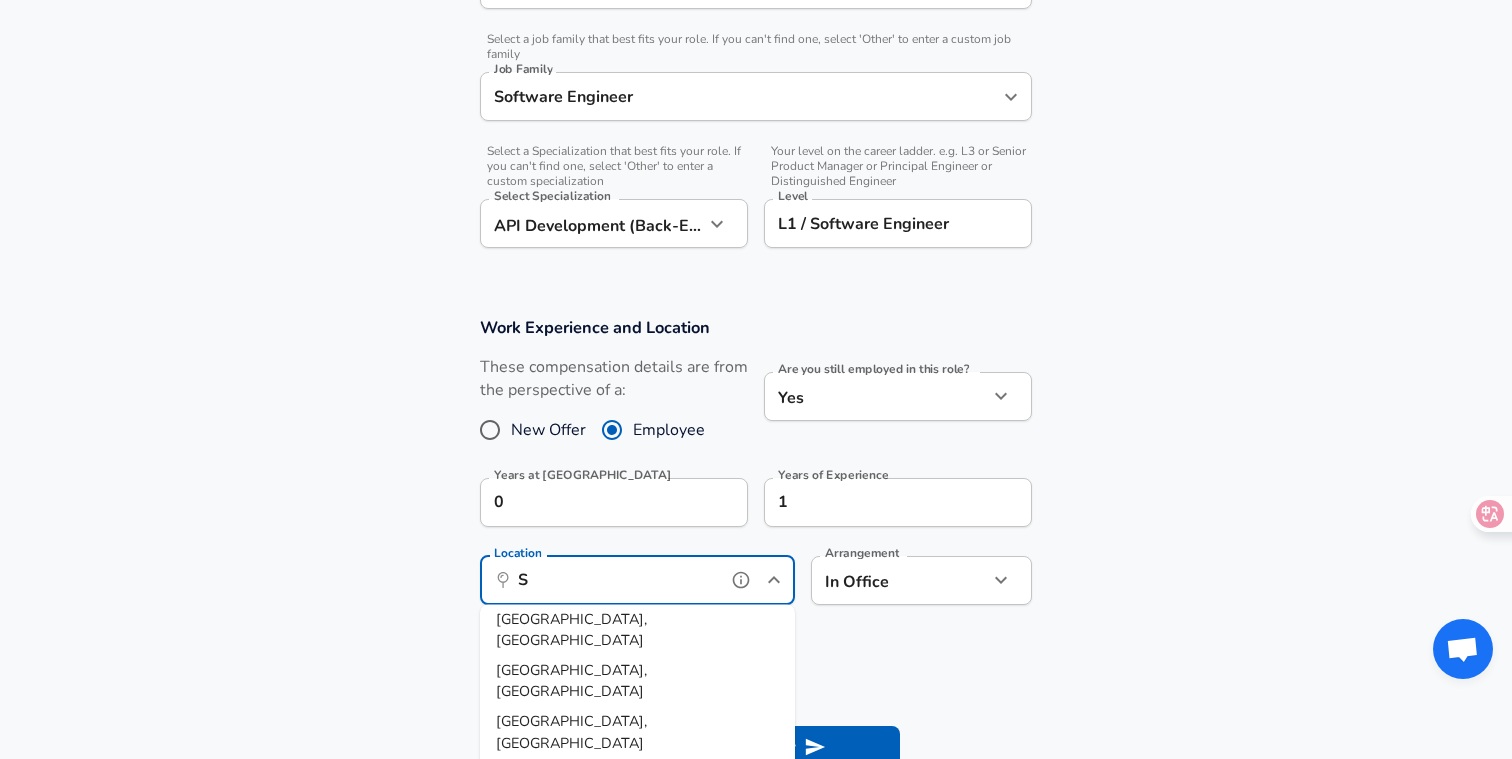 scroll, scrollTop: 0, scrollLeft: 0, axis: both 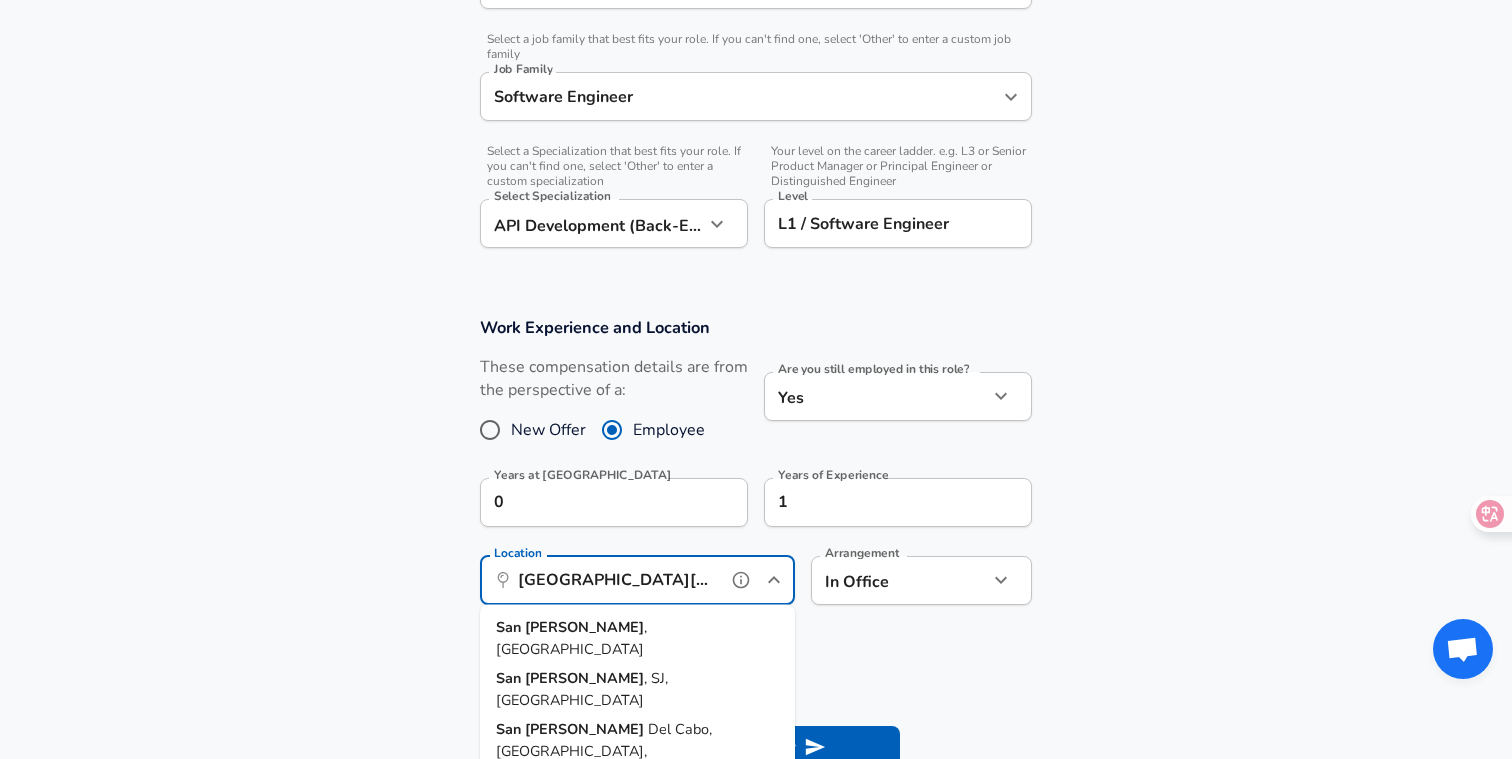 click on "[GEOGRAPHIC_DATA] , [GEOGRAPHIC_DATA]" at bounding box center [637, 638] 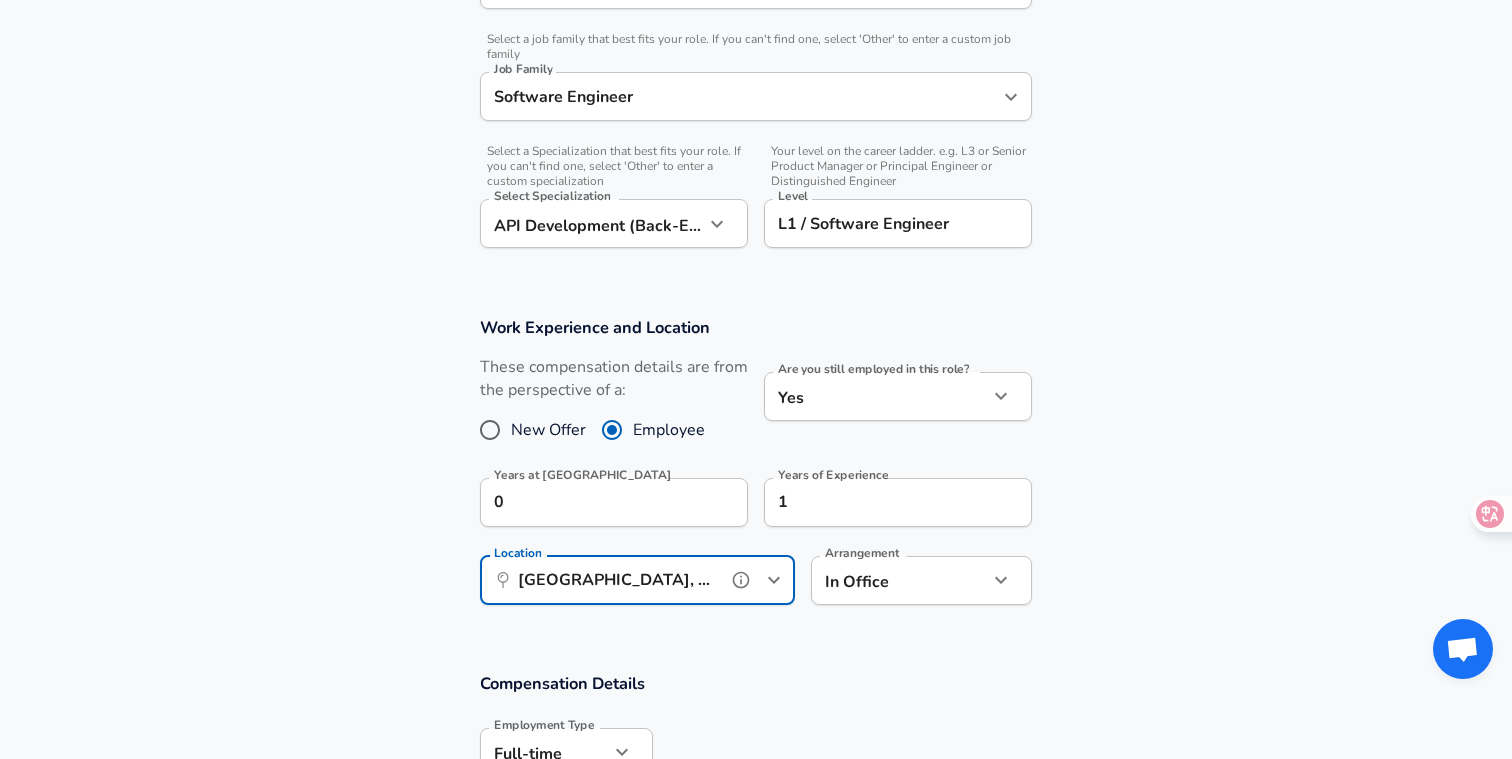 type on "[GEOGRAPHIC_DATA], [GEOGRAPHIC_DATA]" 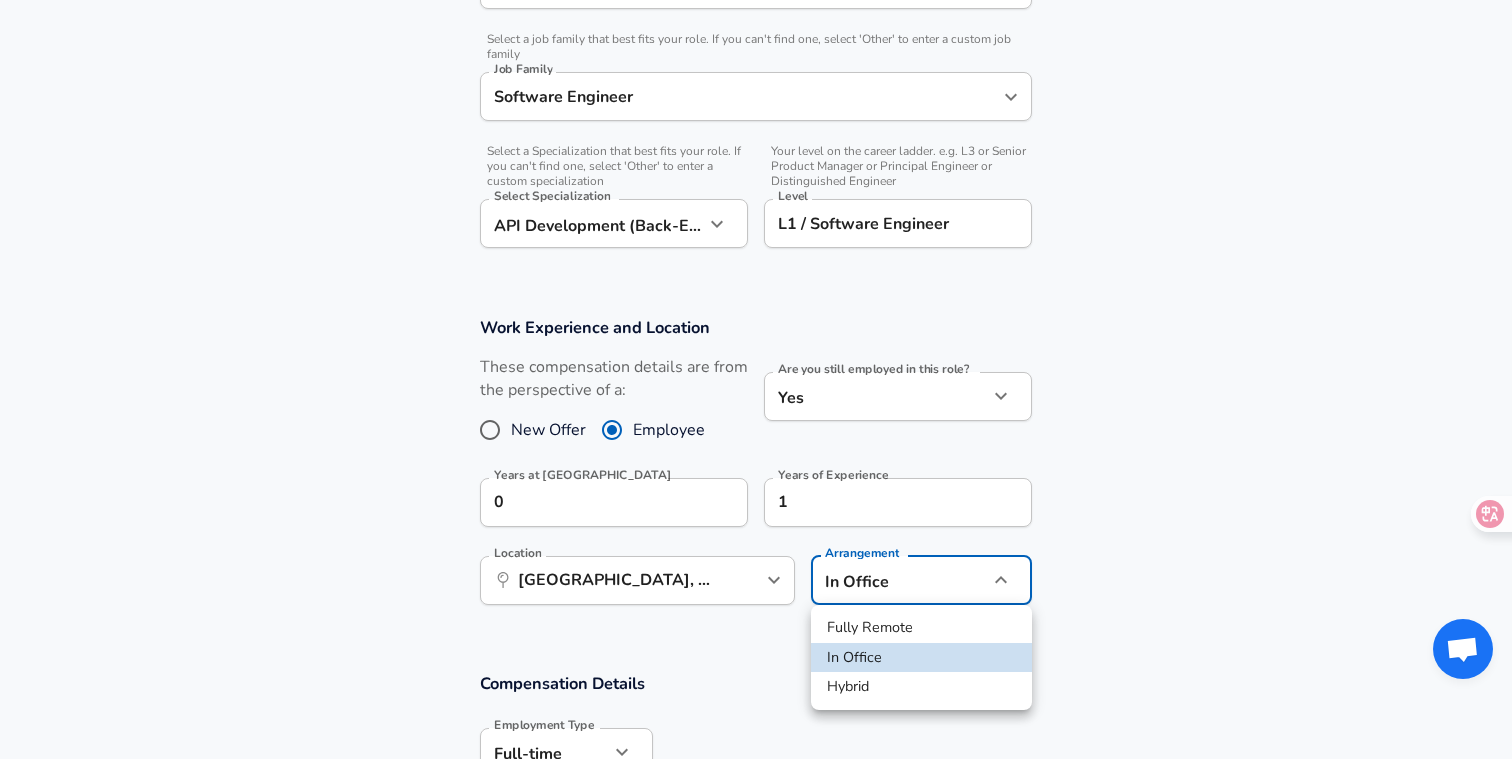 click on "Restart Add Your Salary Upload your offer letter   to verify your submission Enhance Privacy and Anonymity No Automatically hides specific fields until there are enough submissions to safely display the full details.   More Details Based on your submission and the data points that we have already collected, we will automatically hide and anonymize specific fields if there aren't enough data points to remain sufficiently anonymous. Company & Title Information   Enter the company you received your offer from Company Walmart Company   Select the title that closest resembles your official title. This should be similar to the title that was present on your offer letter. Title Software Engineer Title   Select a job family that best fits your role. If you can't find one, select 'Other' to enter a custom job family Job Family Software Engineer Job Family   Select a Specialization that best fits your role. If you can't find one, select 'Other' to enter a custom specialization Select Specialization   Level Level Yes 0" at bounding box center (756, -216) 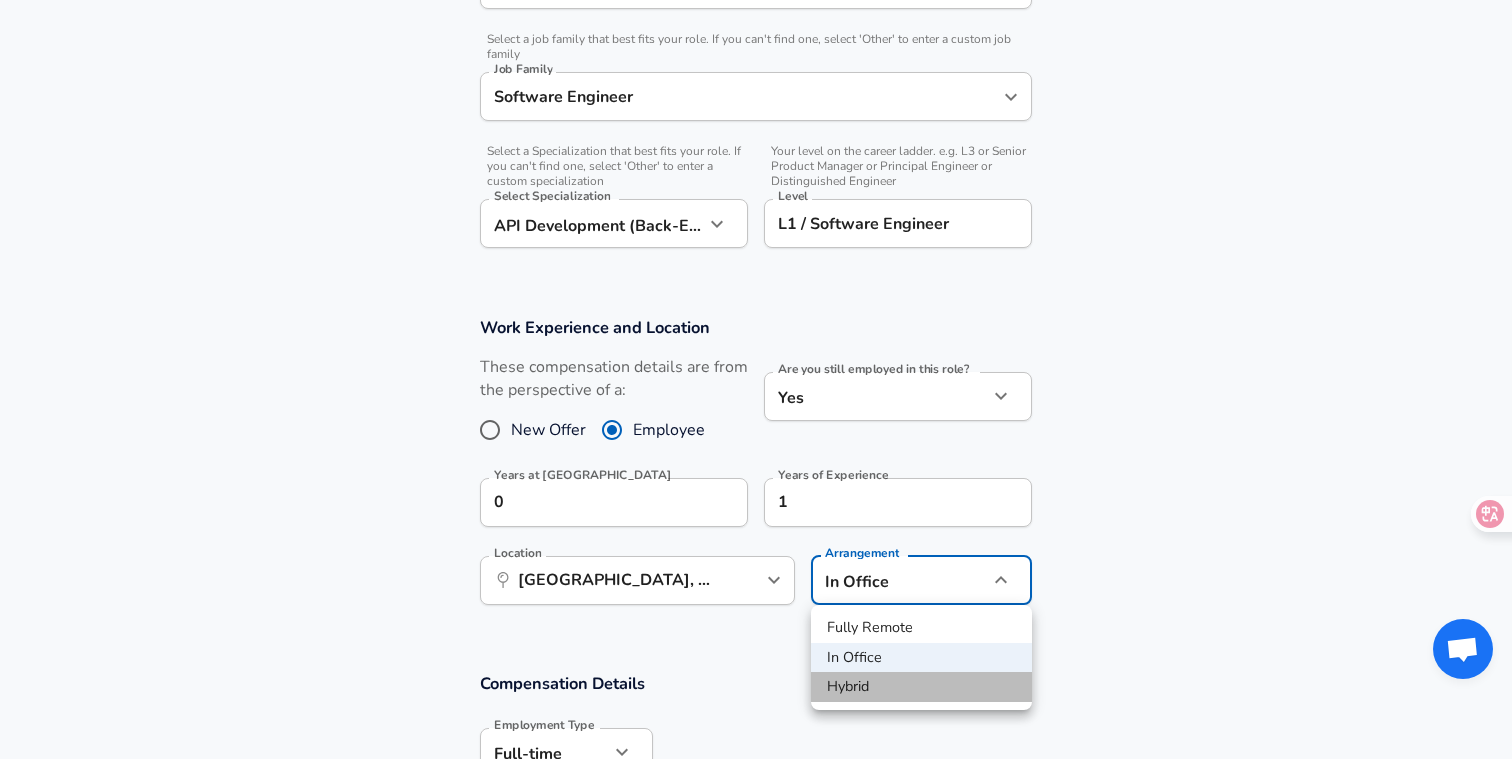 click on "Hybrid" at bounding box center [921, 687] 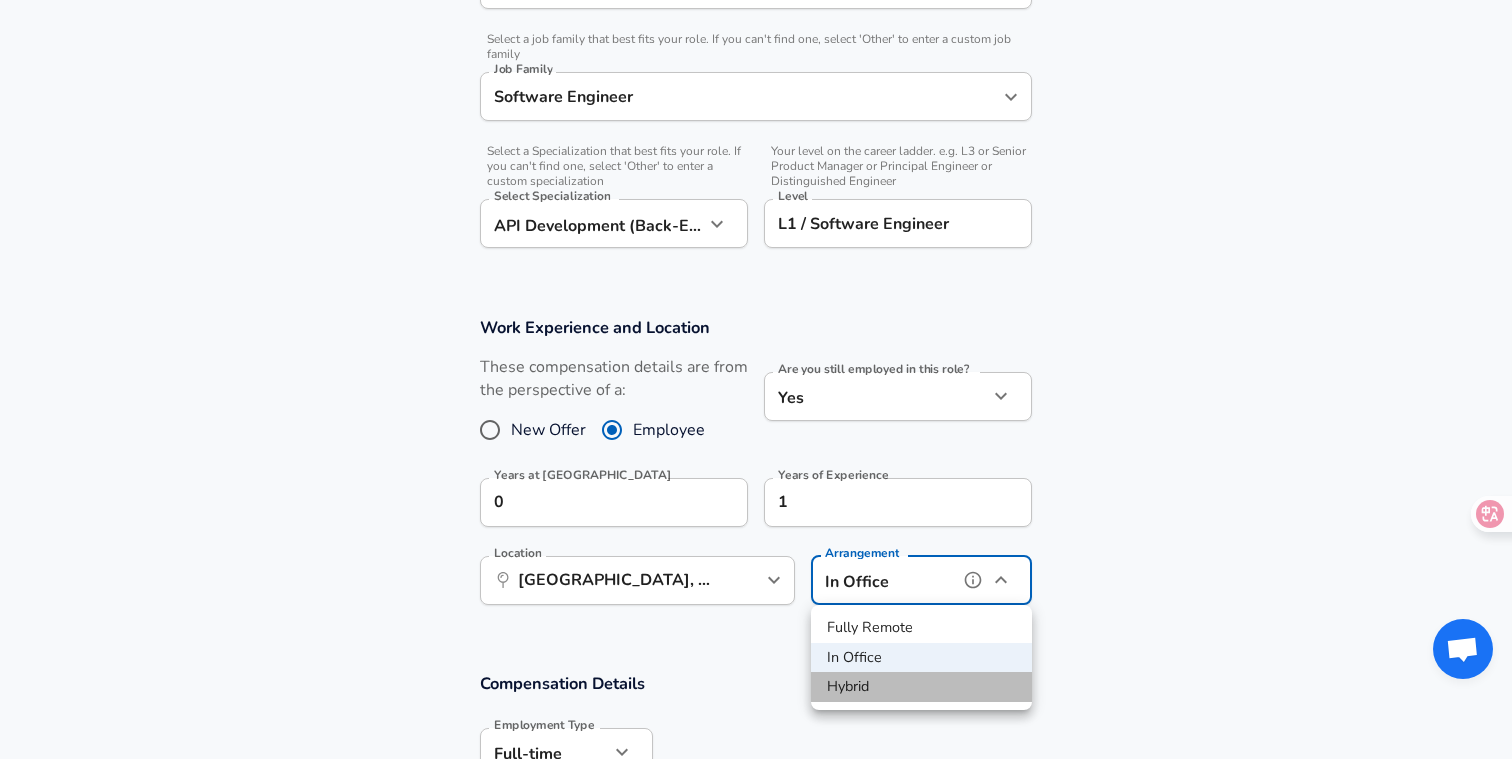 type on "hybrid" 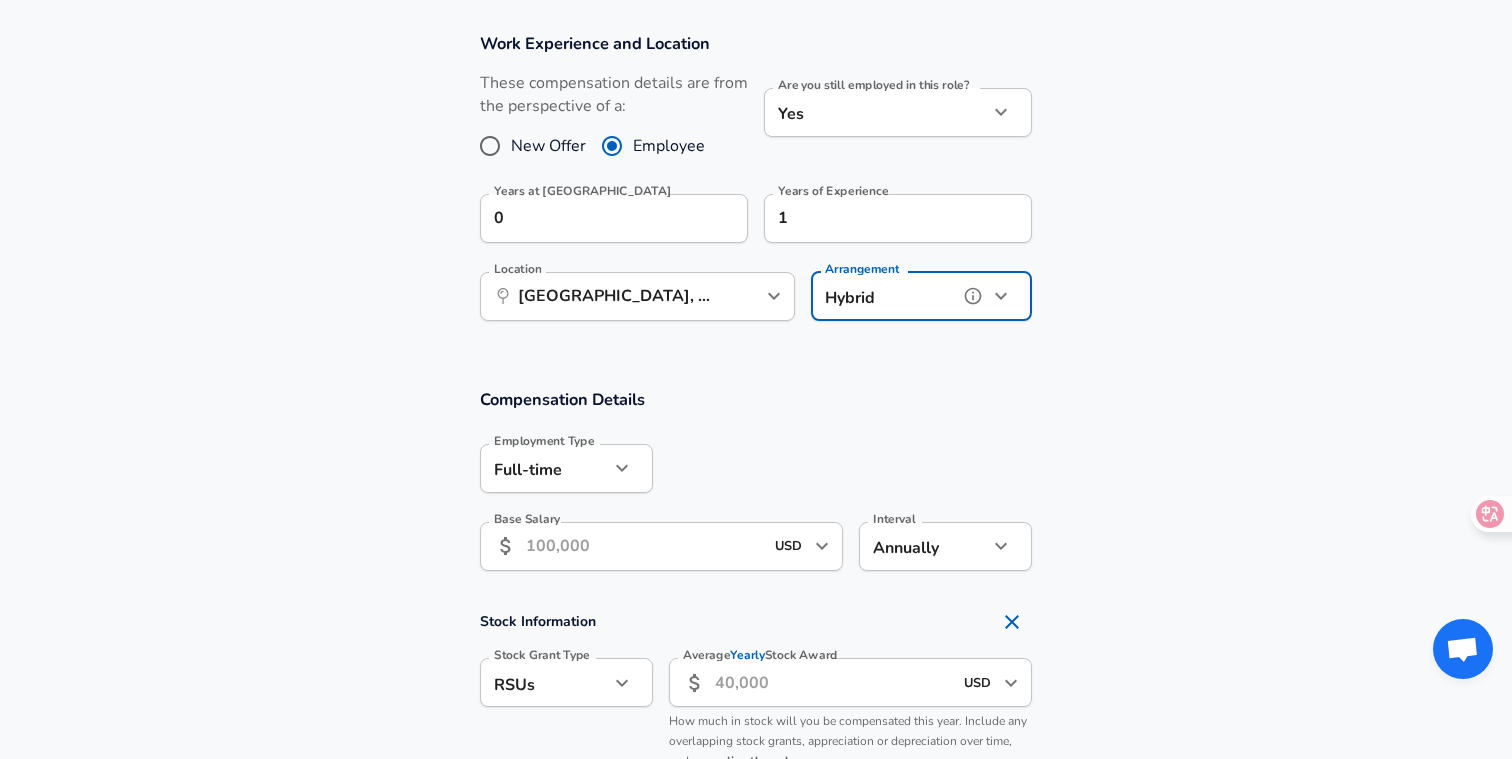 scroll, scrollTop: 907, scrollLeft: 0, axis: vertical 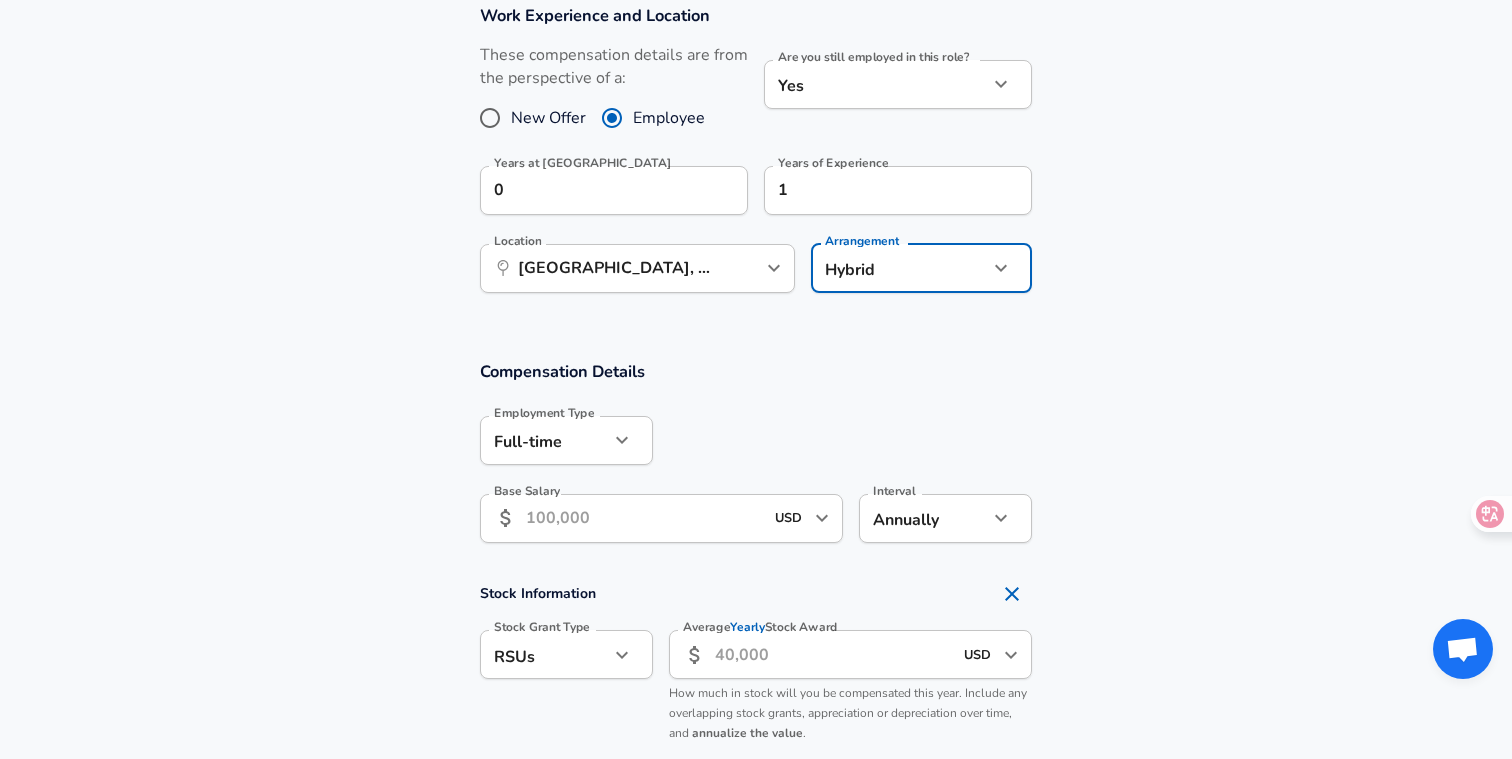 click on "Restart Add Your Salary Upload your offer letter   to verify your submission Enhance Privacy and Anonymity No Automatically hides specific fields until there are enough submissions to safely display the full details.   More Details Based on your submission and the data points that we have already collected, we will automatically hide and anonymize specific fields if there aren't enough data points to remain sufficiently anonymous. Company & Title Information   Enter the company you received your offer from Company Walmart Company   Select the title that closest resembles your official title. This should be similar to the title that was present on your offer letter. Title Software Engineer Title   Select a job family that best fits your role. If you can't find one, select 'Other' to enter a custom job family Job Family Software Engineer Job Family   Select a Specialization that best fits your role. If you can't find one, select 'Other' to enter a custom specialization Select Specialization   Level Level Yes 0" at bounding box center [756, -528] 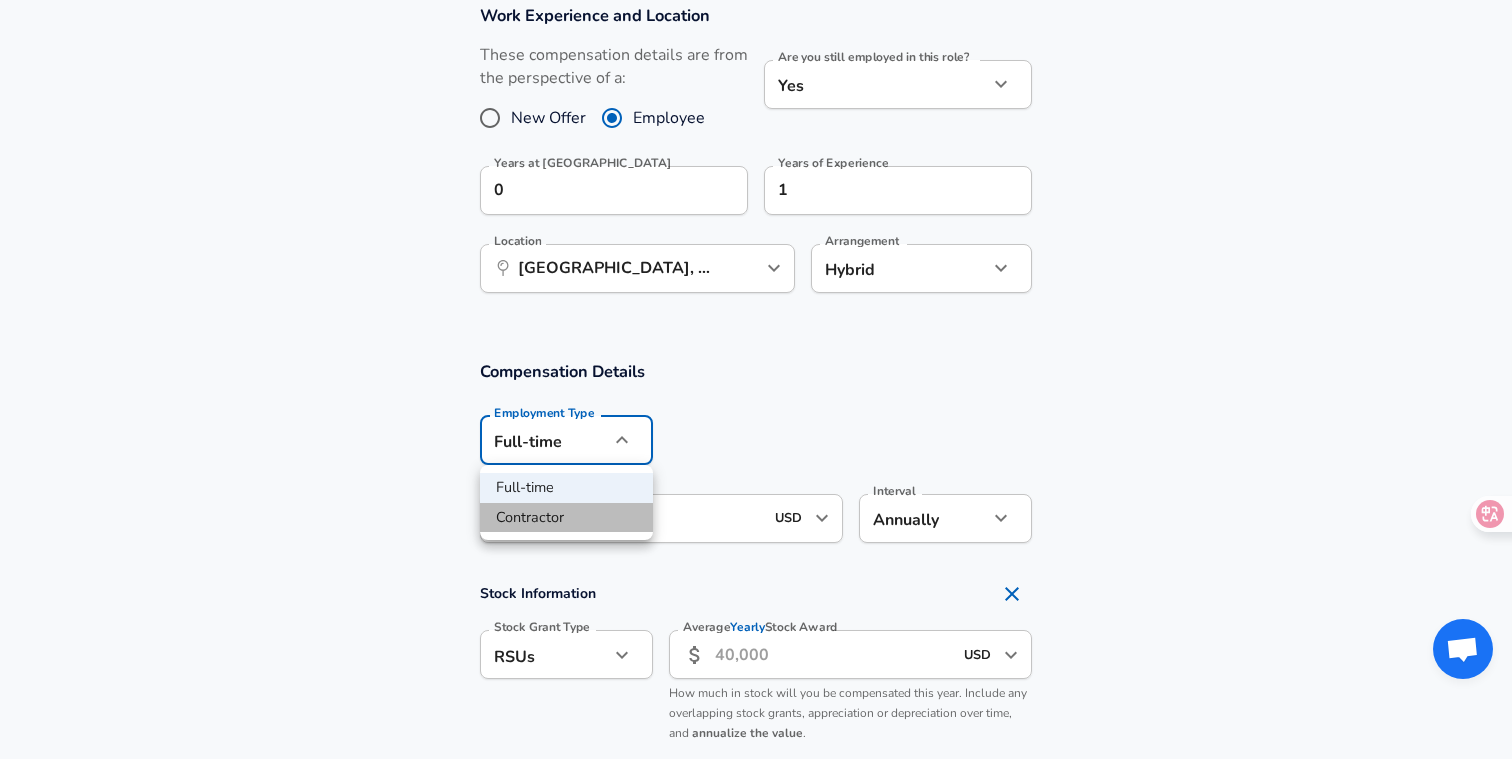 click on "Contractor" at bounding box center [566, 518] 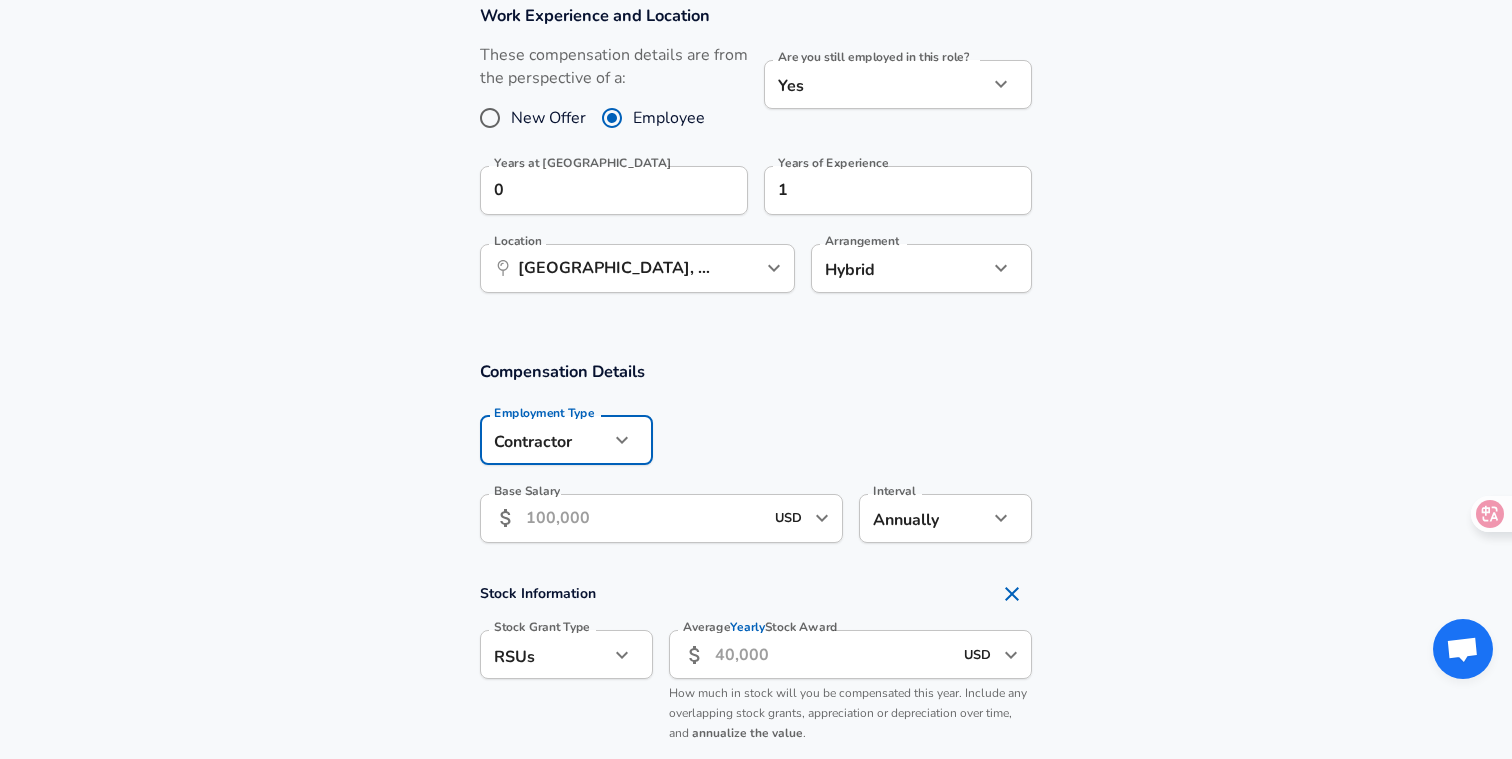 click on "Base Salary" at bounding box center [644, 518] 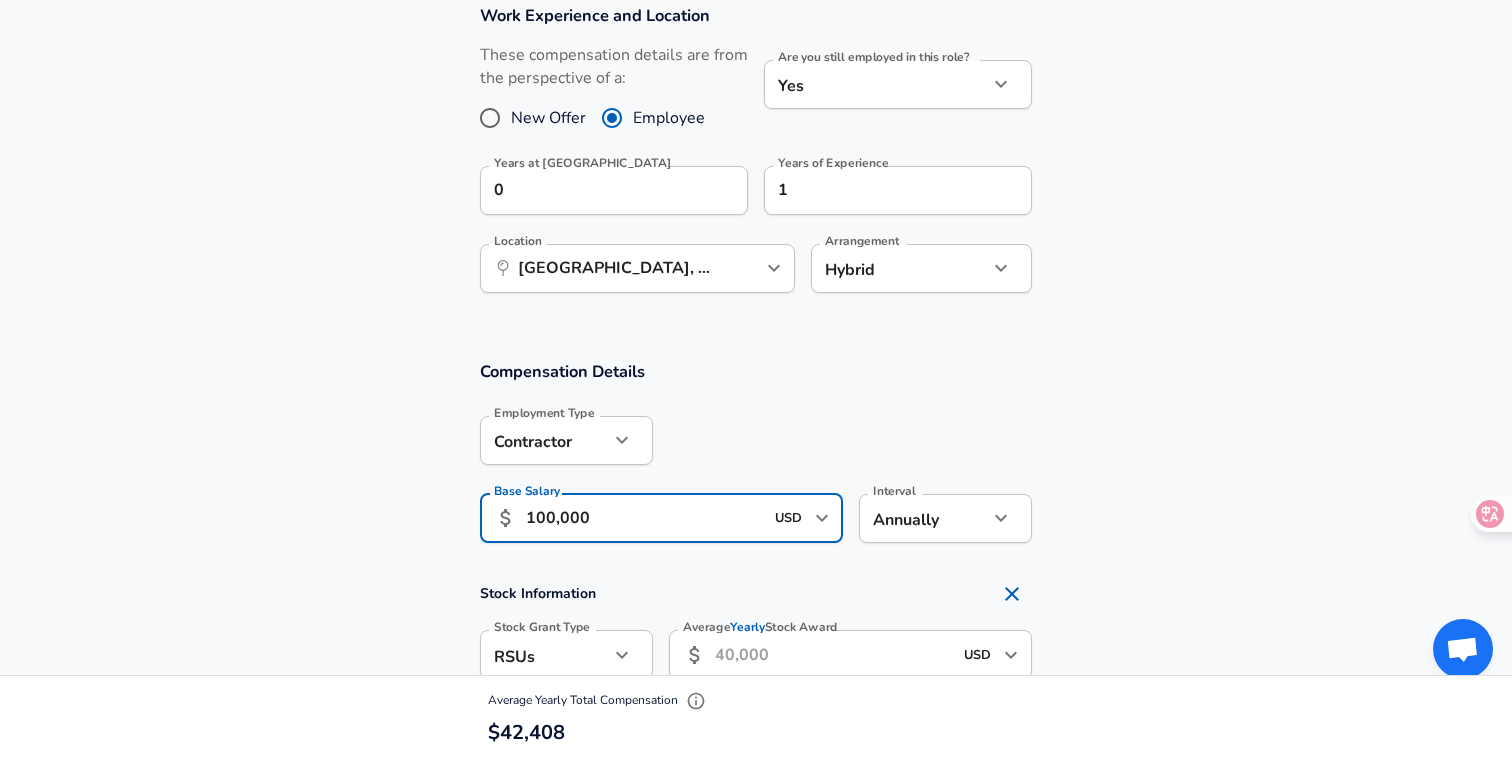 type on "100,000" 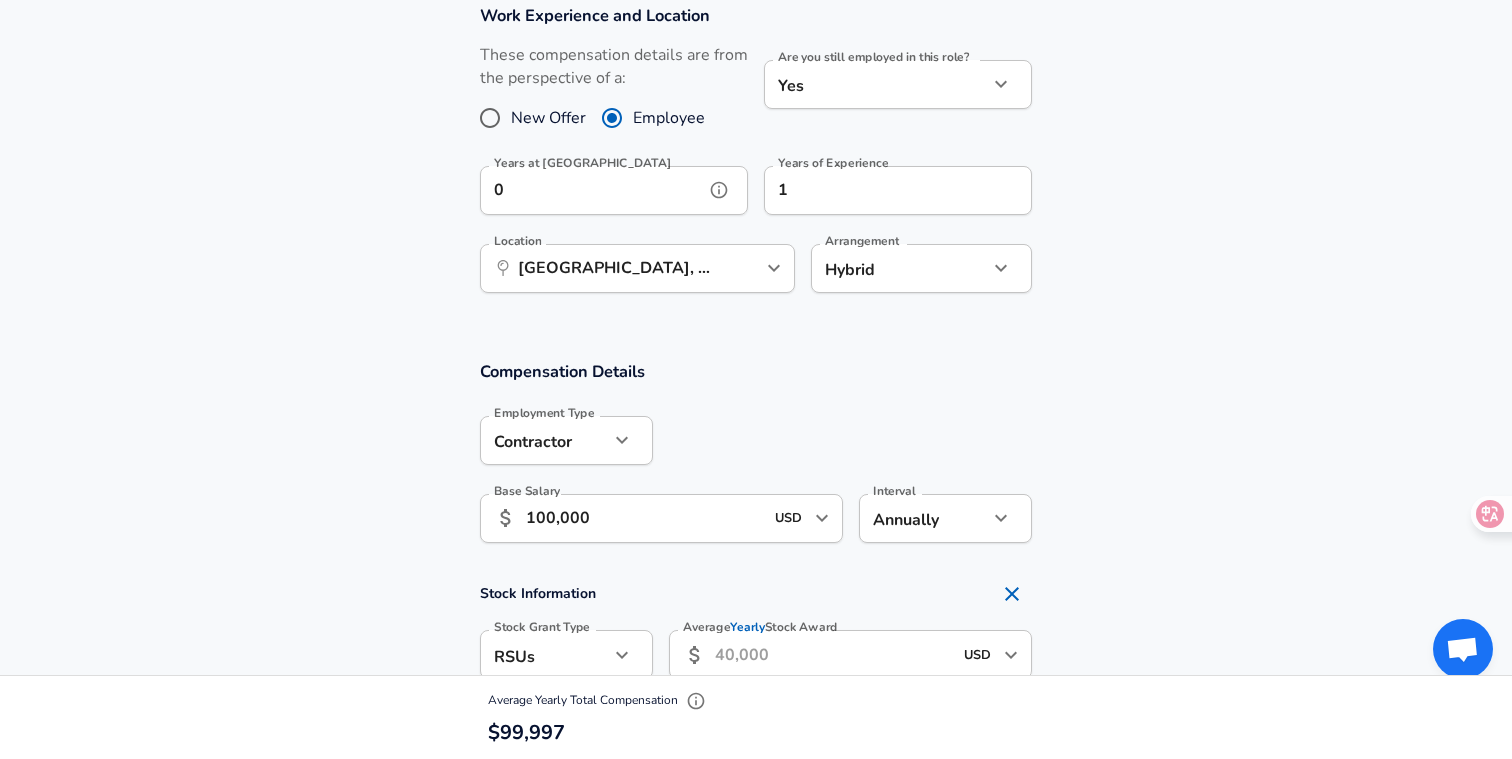 click on "0" at bounding box center [592, 190] 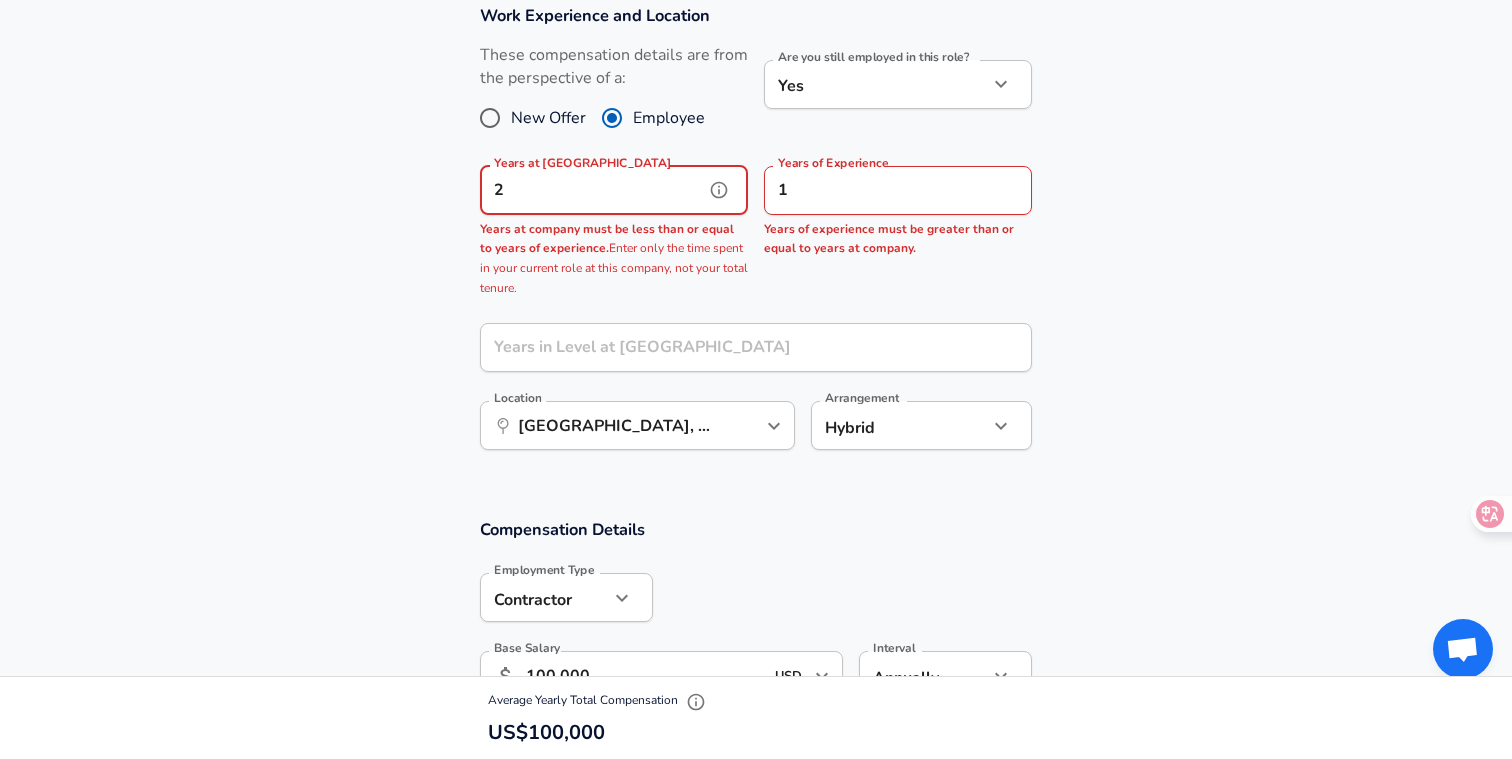 type on "2" 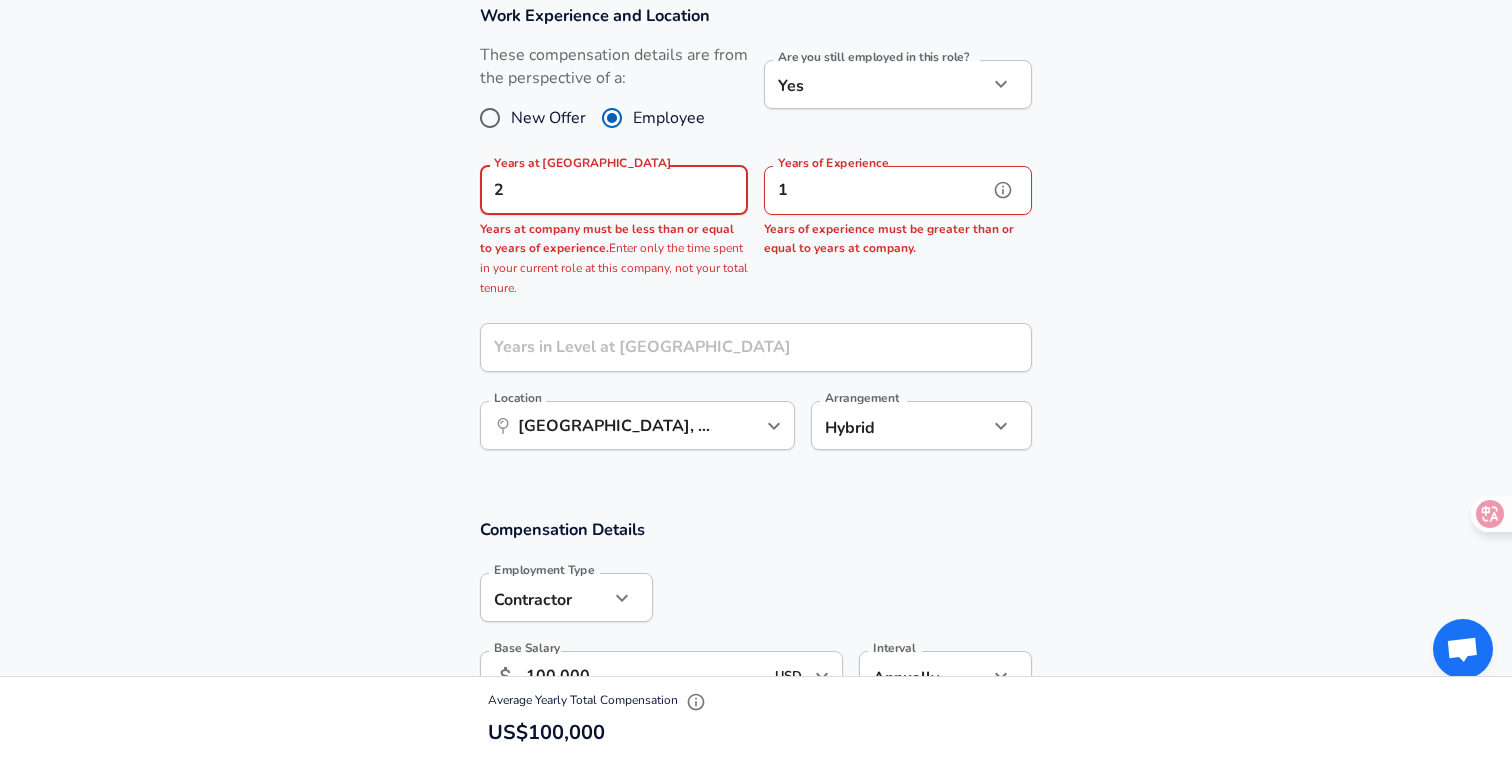 click on "1" at bounding box center [876, 190] 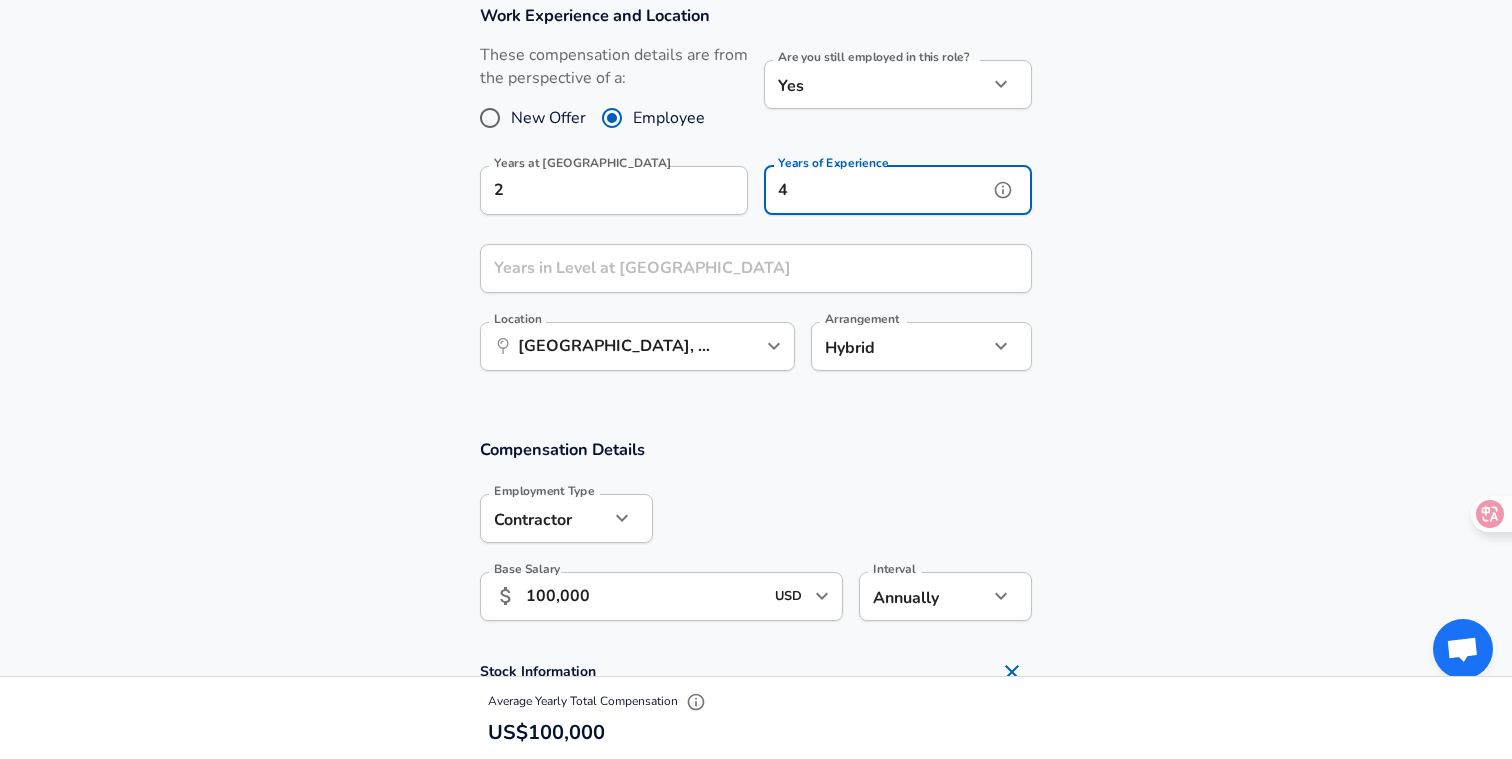 type on "4" 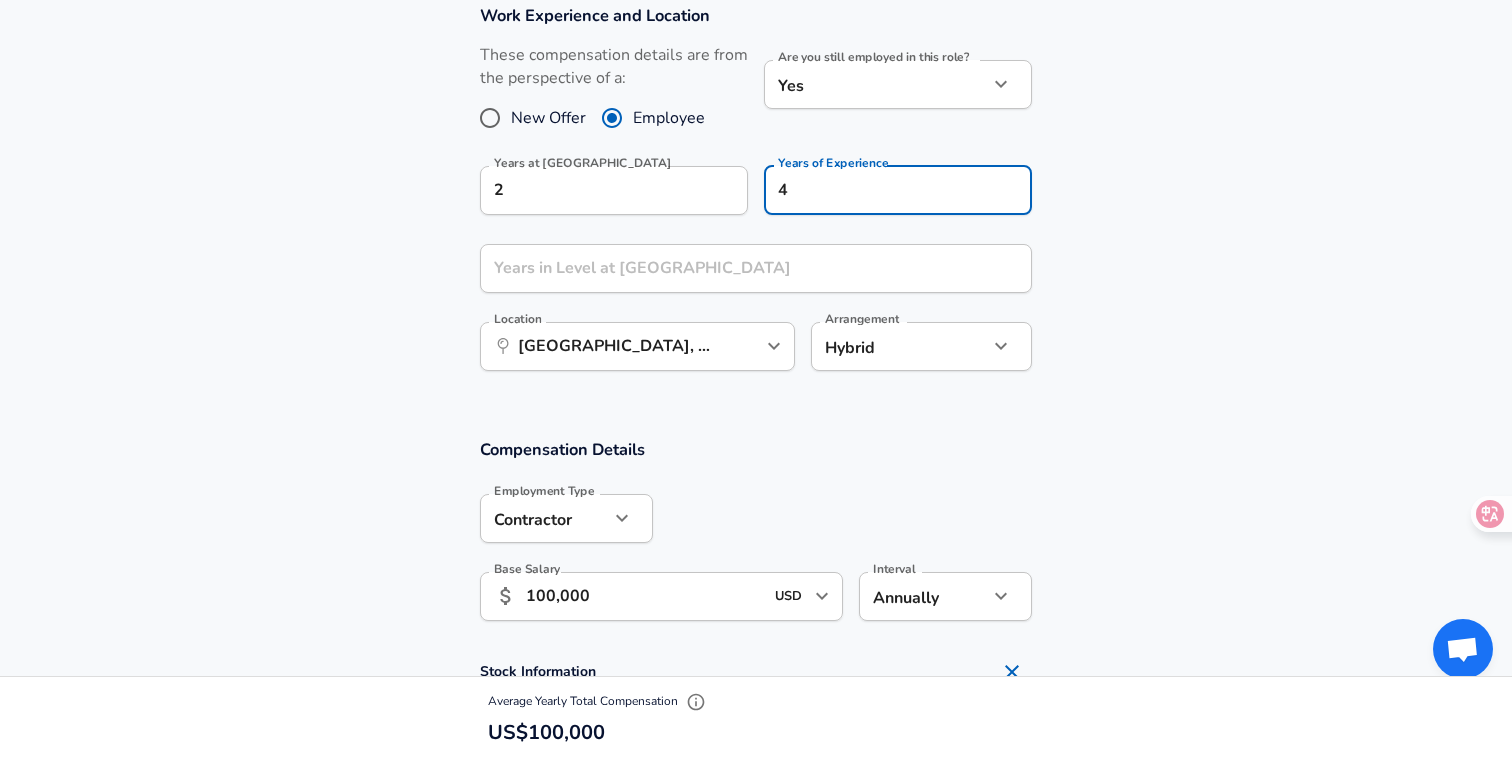 click on "Work Experience and Location These compensation details are from the perspective of a: New Offer Employee Are you still employed in this role? Yes yes Are you still employed in this role? Years at Walmart 2 Years at Walmart Years of Experience 4 Years of Experience Years in Level at [GEOGRAPHIC_DATA] Years in Level at Walmart Location ​ [GEOGRAPHIC_DATA], [GEOGRAPHIC_DATA] Location Arrangement Hybrid hybrid Arrangement" at bounding box center (756, 198) 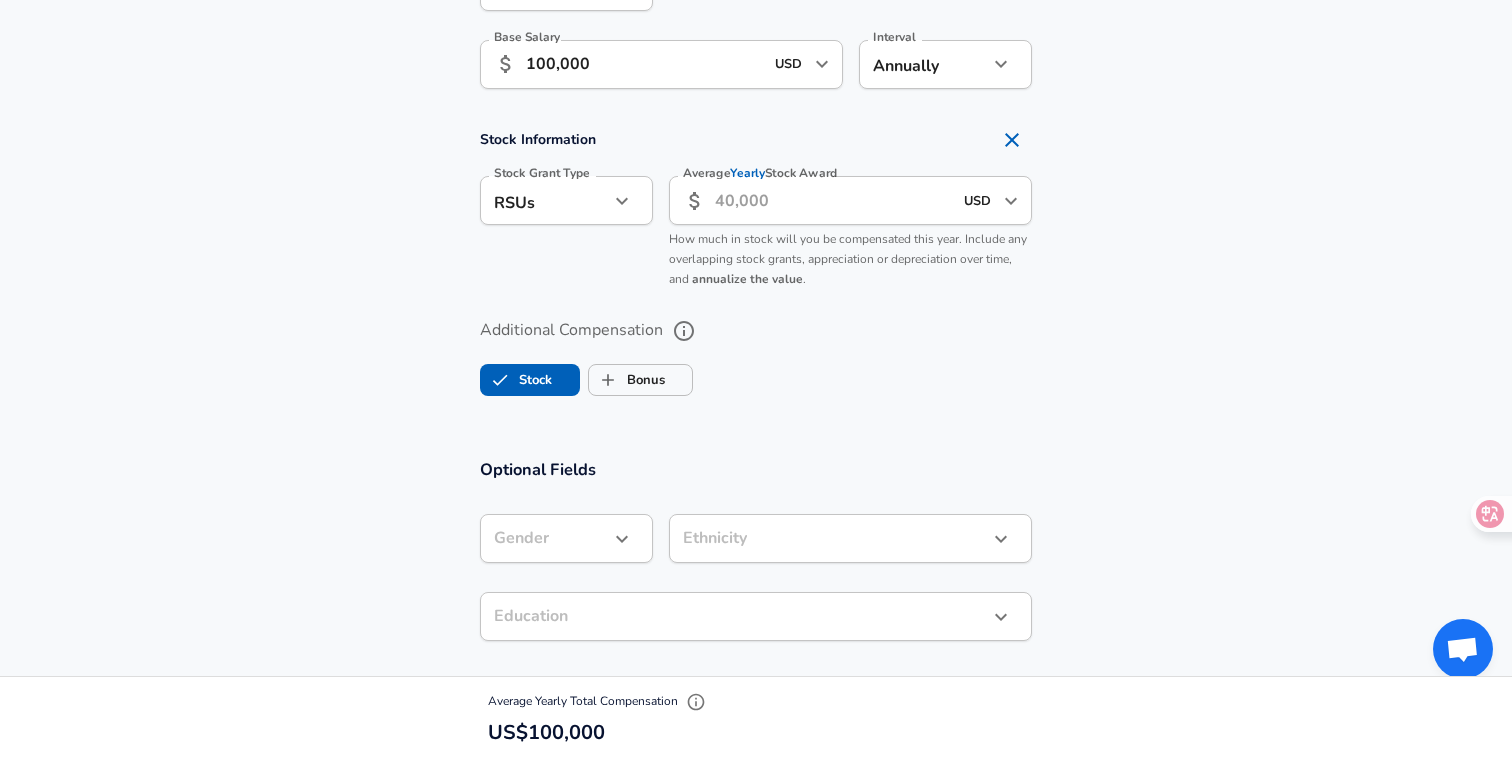 scroll, scrollTop: 1443, scrollLeft: 0, axis: vertical 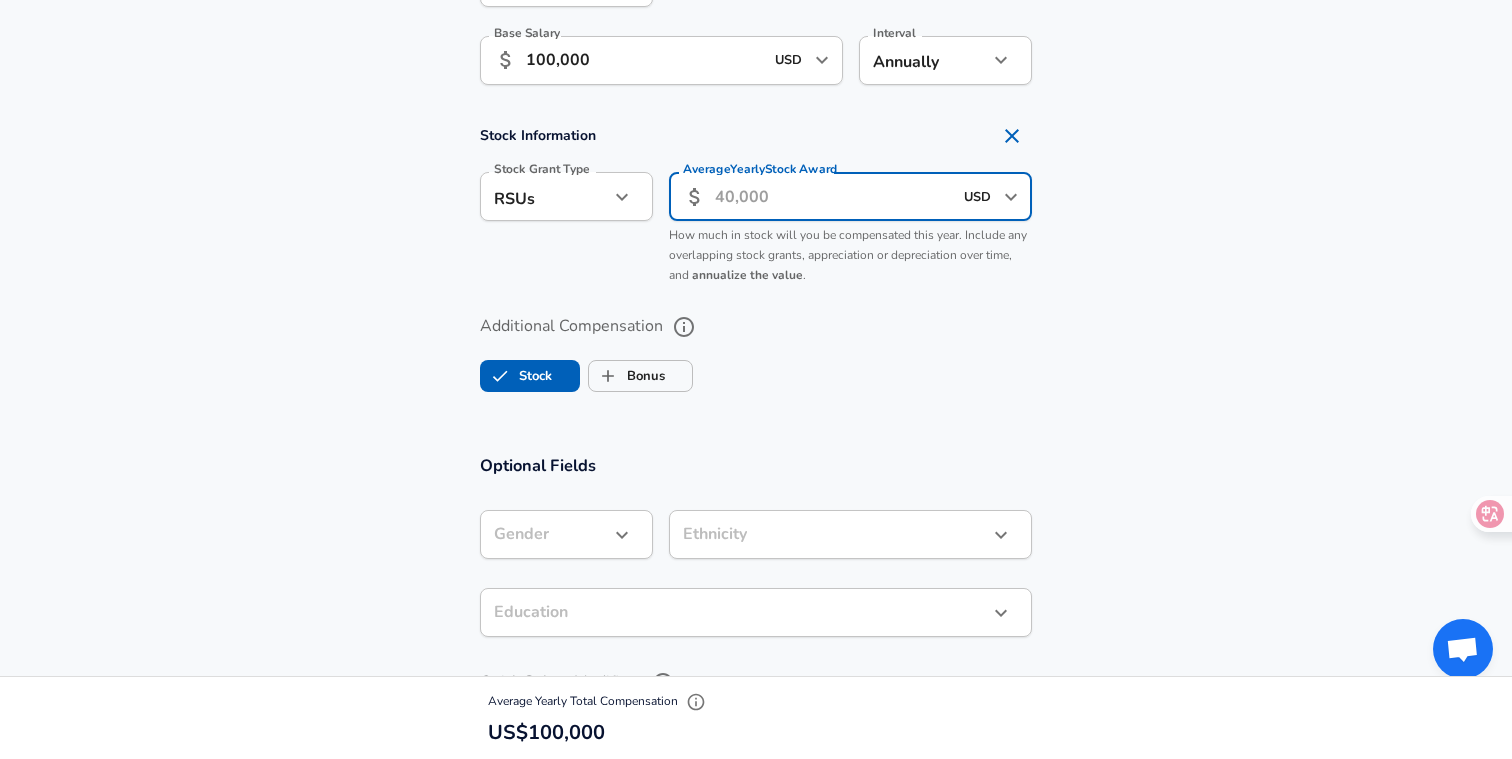 click on "Average  Yearly  Stock Award" at bounding box center (833, 196) 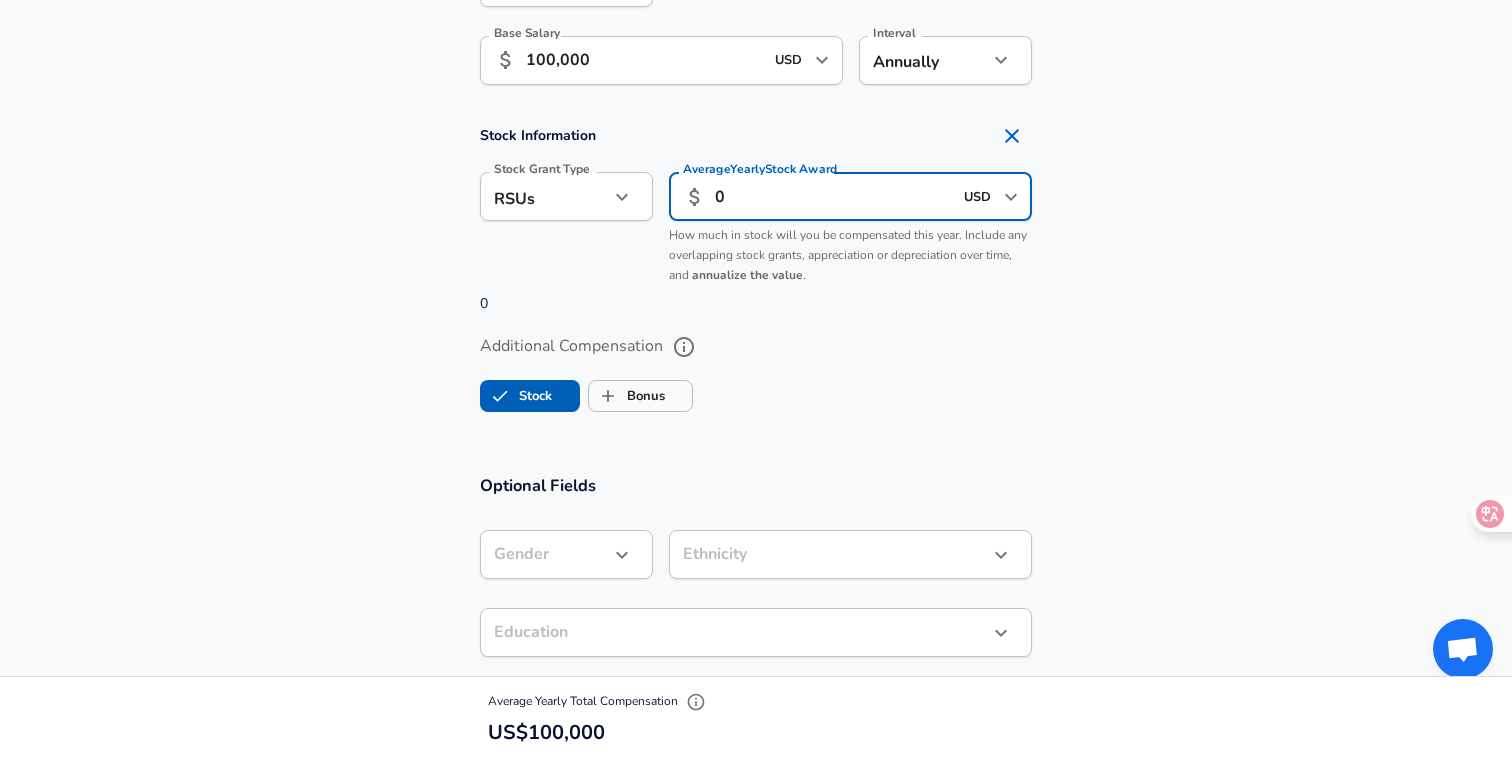 type on "0" 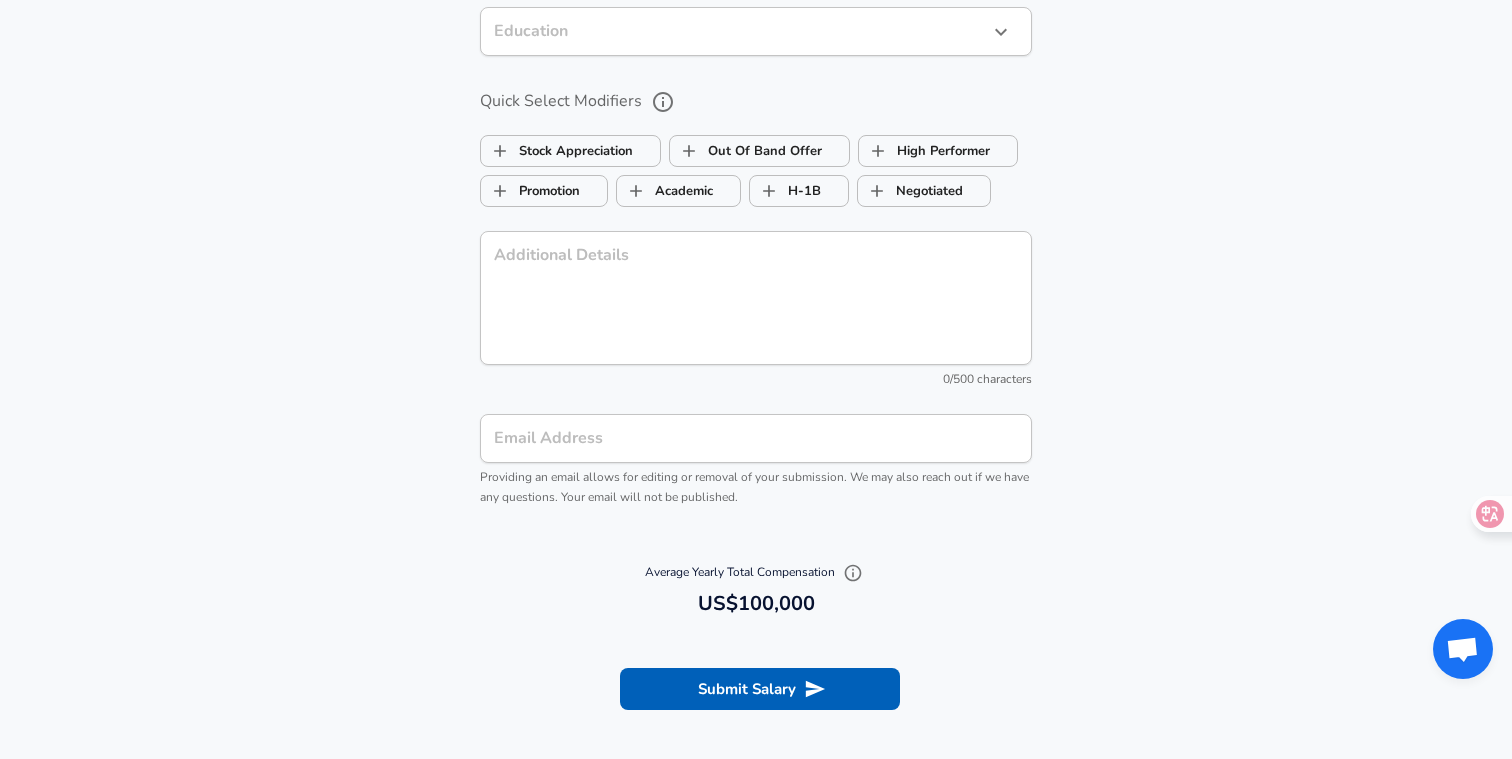 scroll, scrollTop: 2070, scrollLeft: 0, axis: vertical 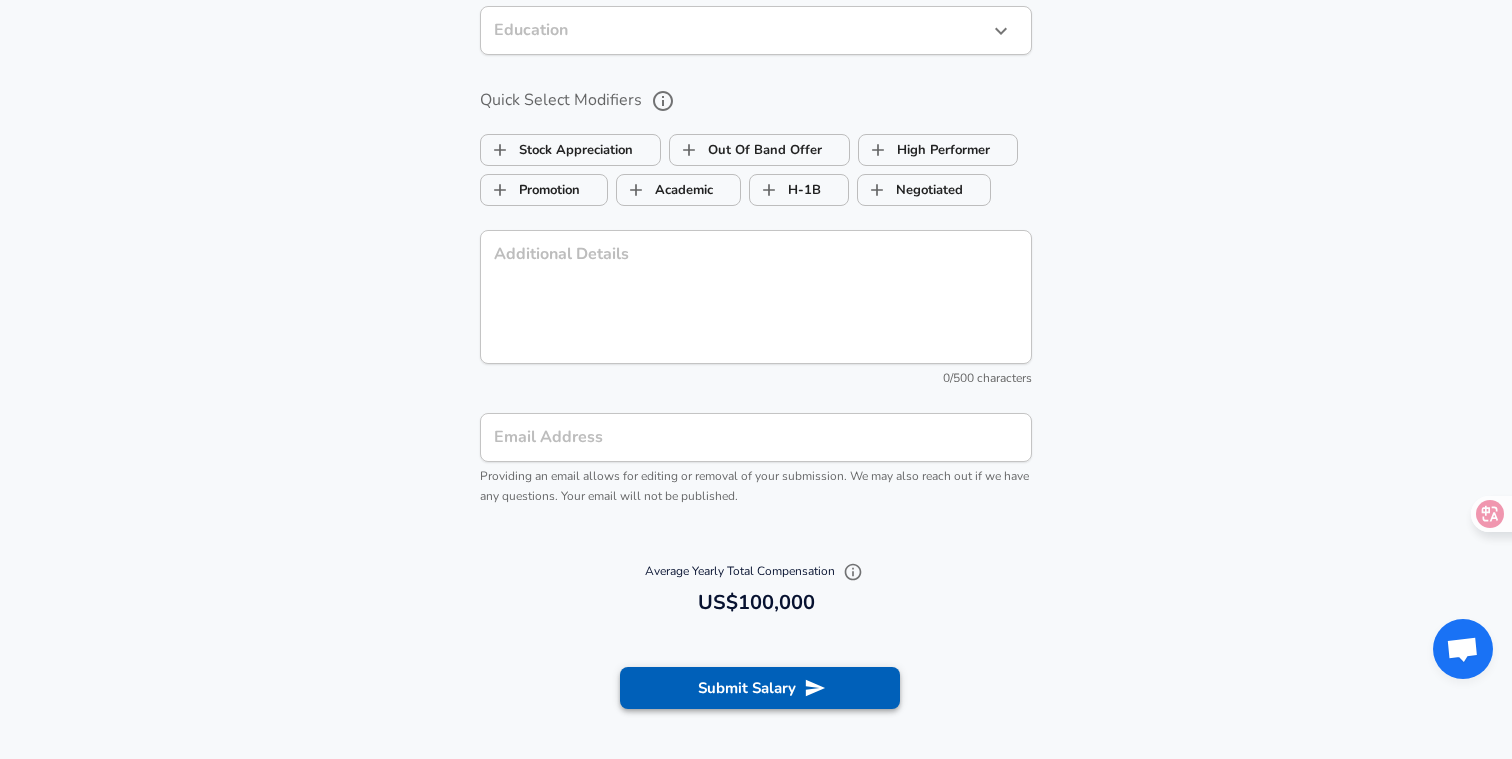click on "Submit Salary" at bounding box center (760, 688) 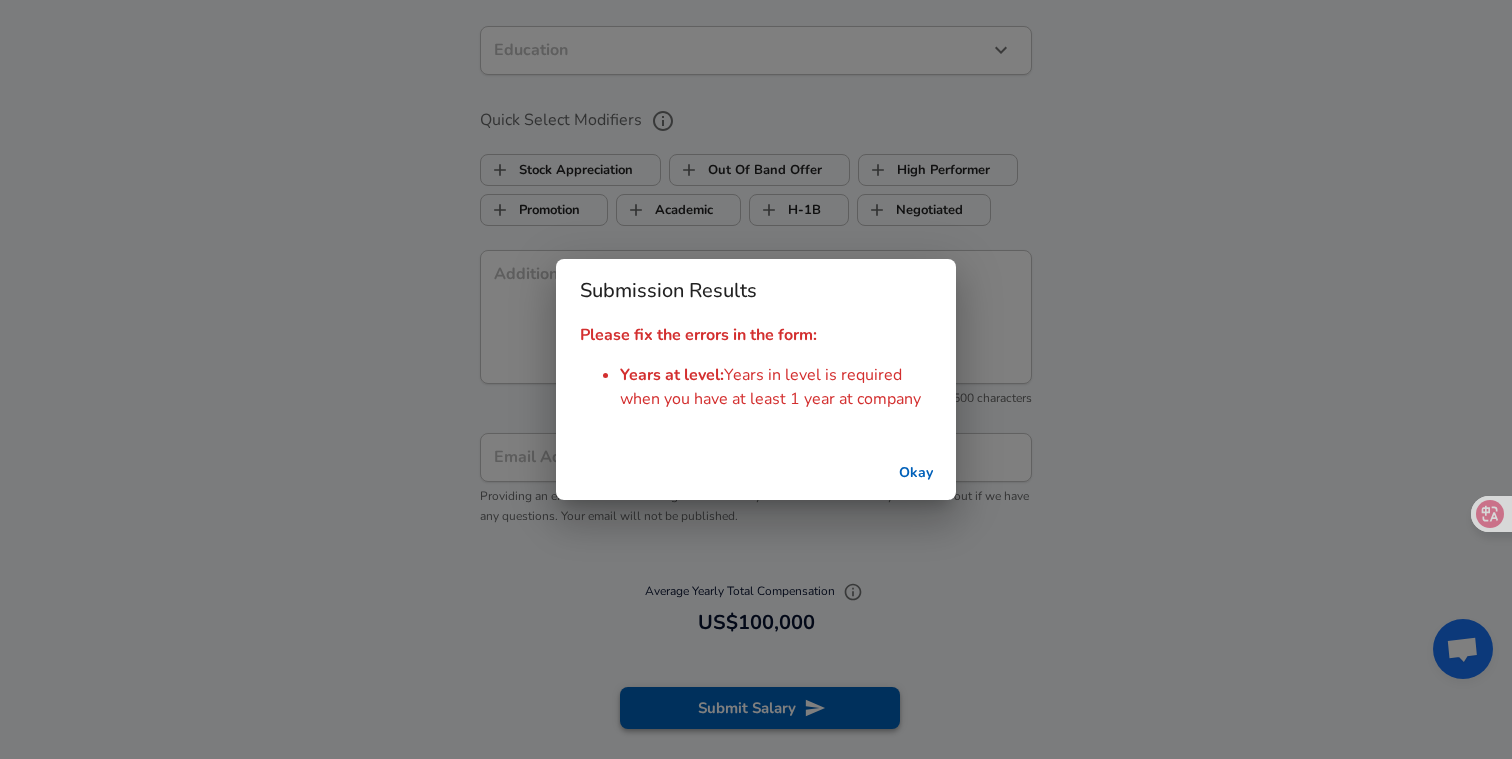 scroll, scrollTop: 2090, scrollLeft: 0, axis: vertical 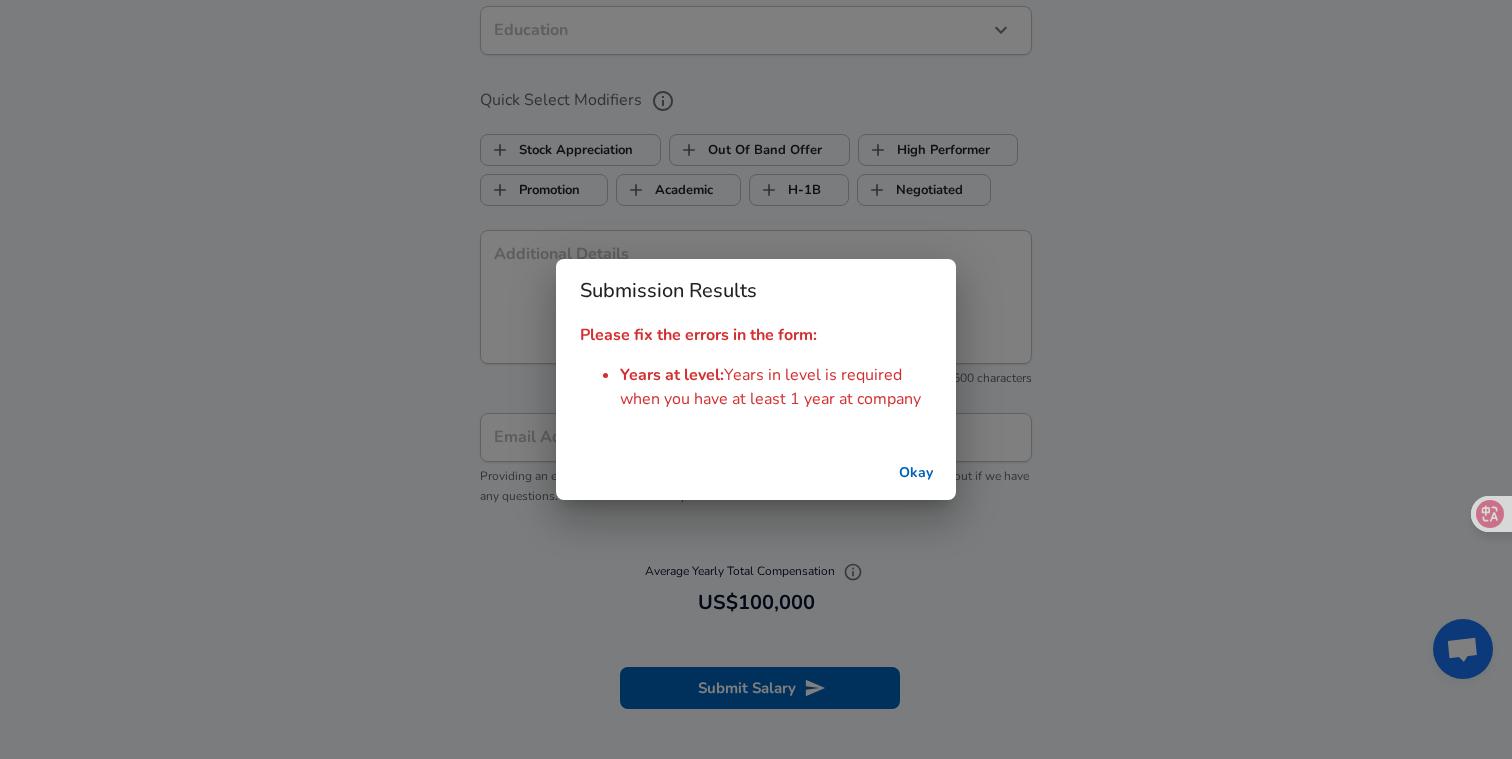 click on "Okay" at bounding box center [916, 473] 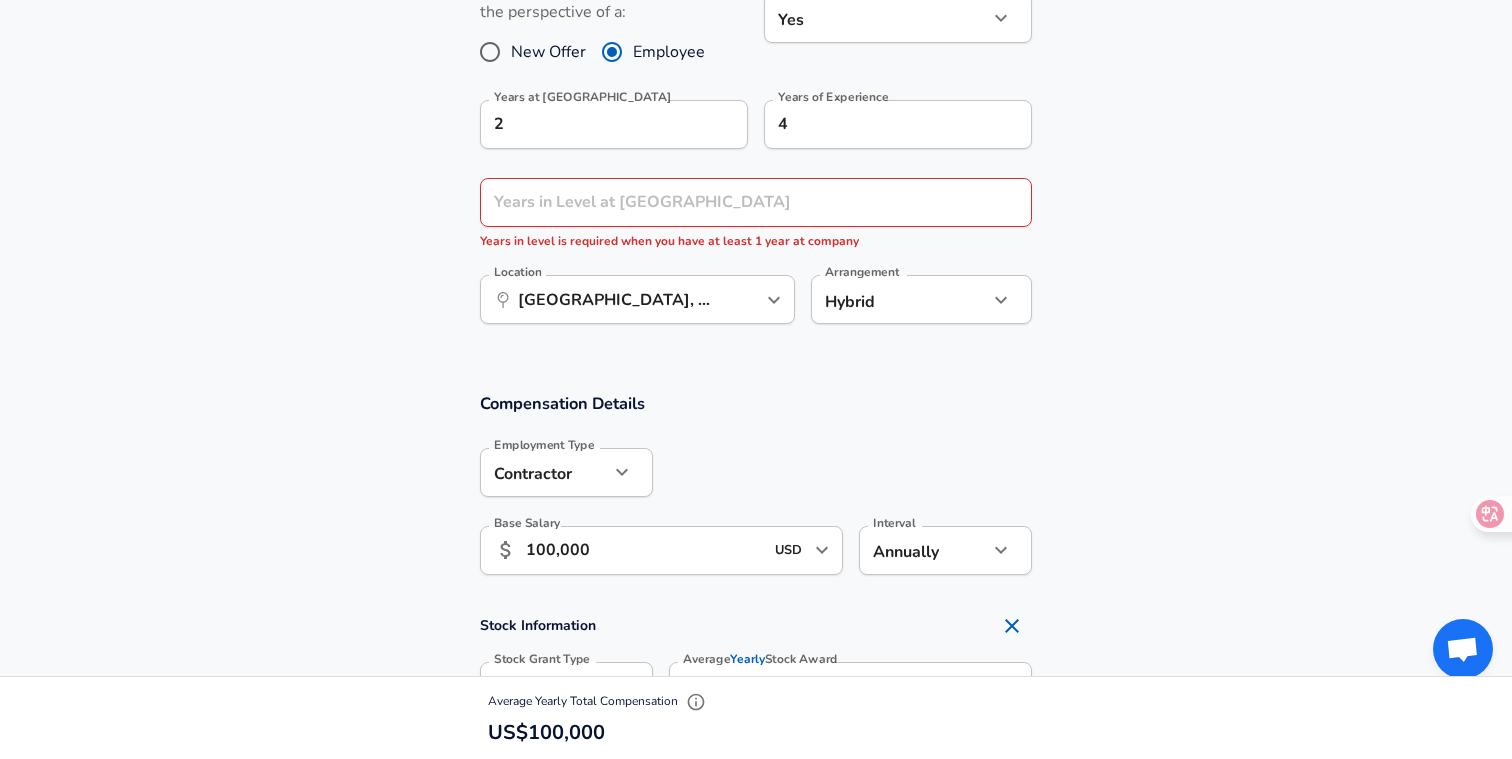 scroll, scrollTop: 971, scrollLeft: 0, axis: vertical 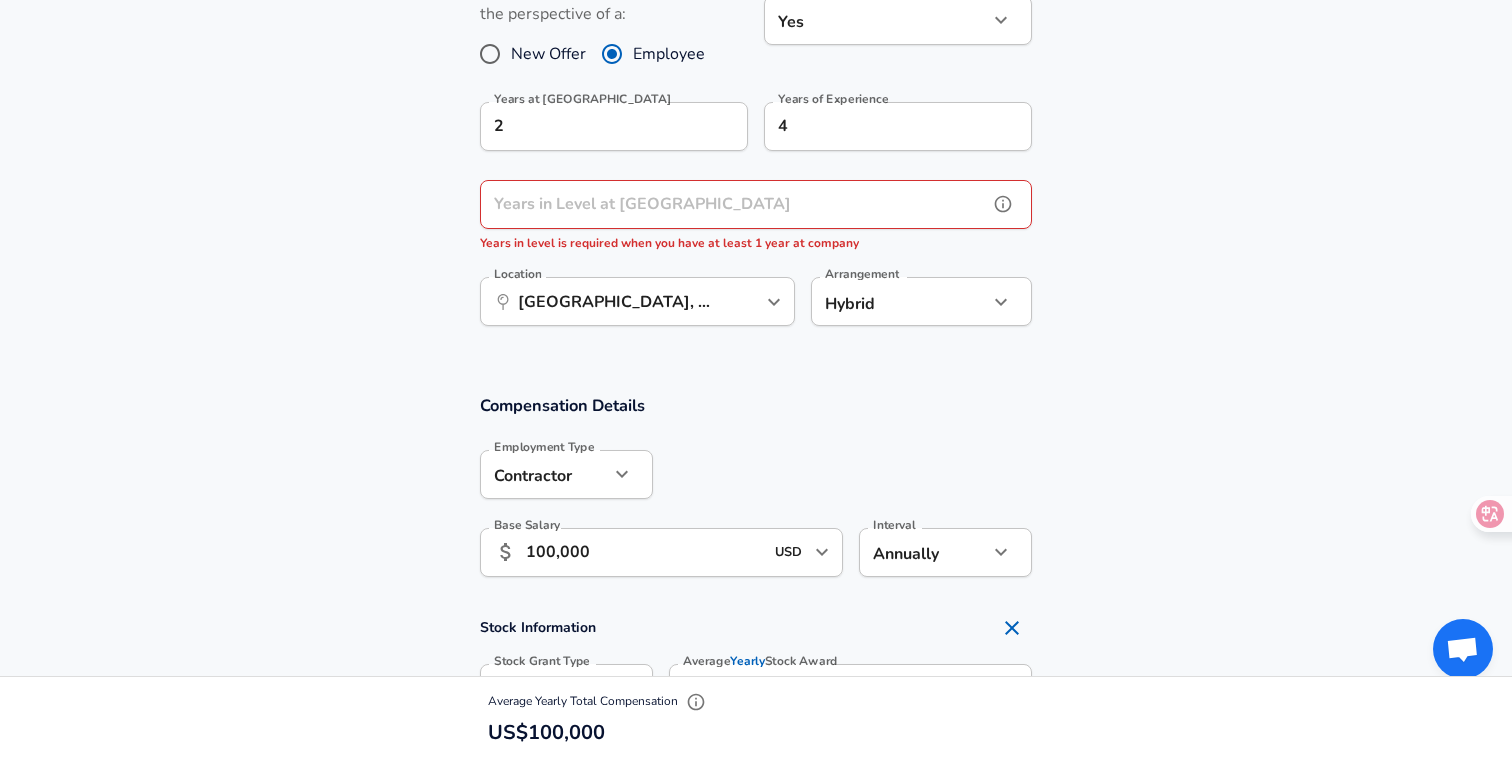 click on "Years in Level at [GEOGRAPHIC_DATA]" at bounding box center (734, 204) 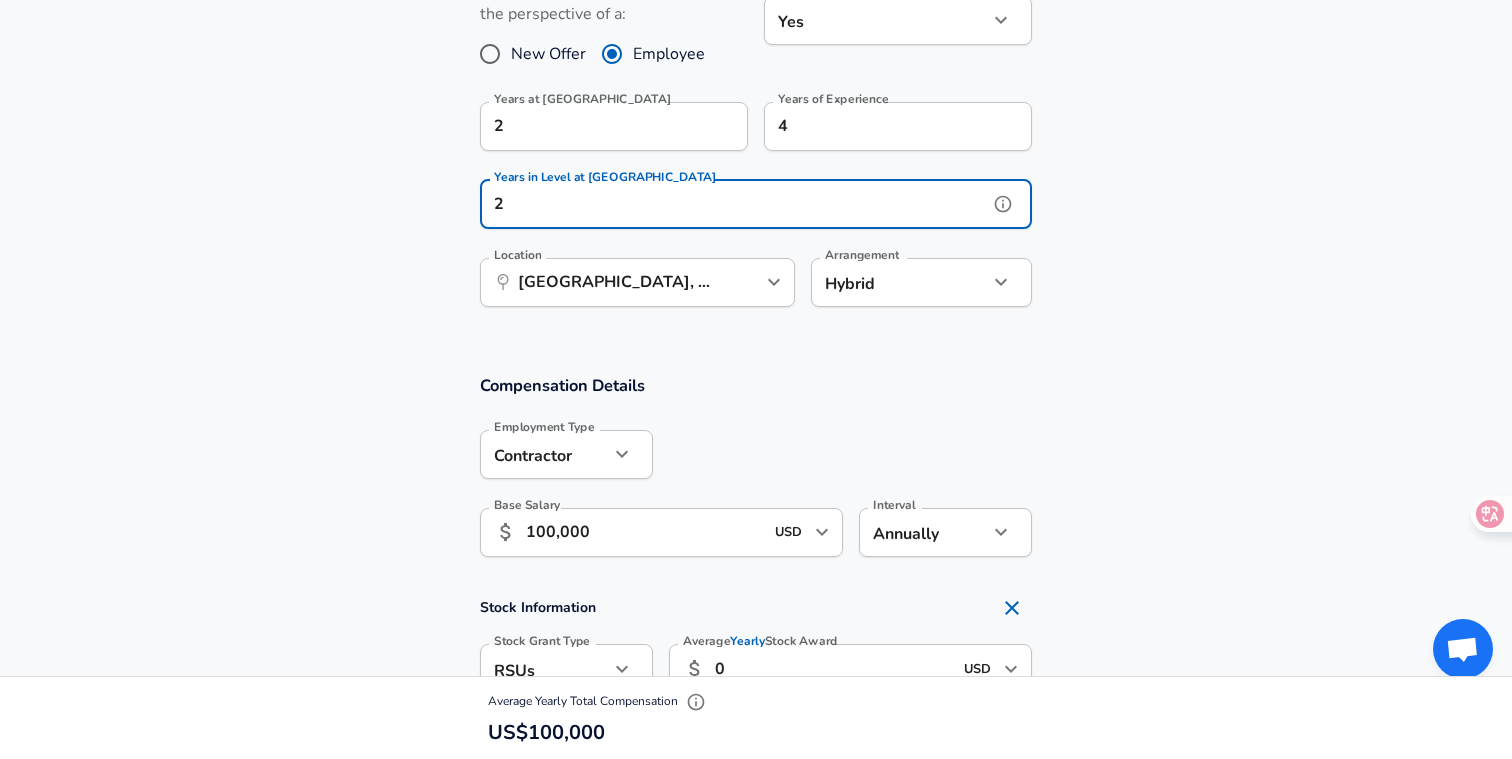 type on "2" 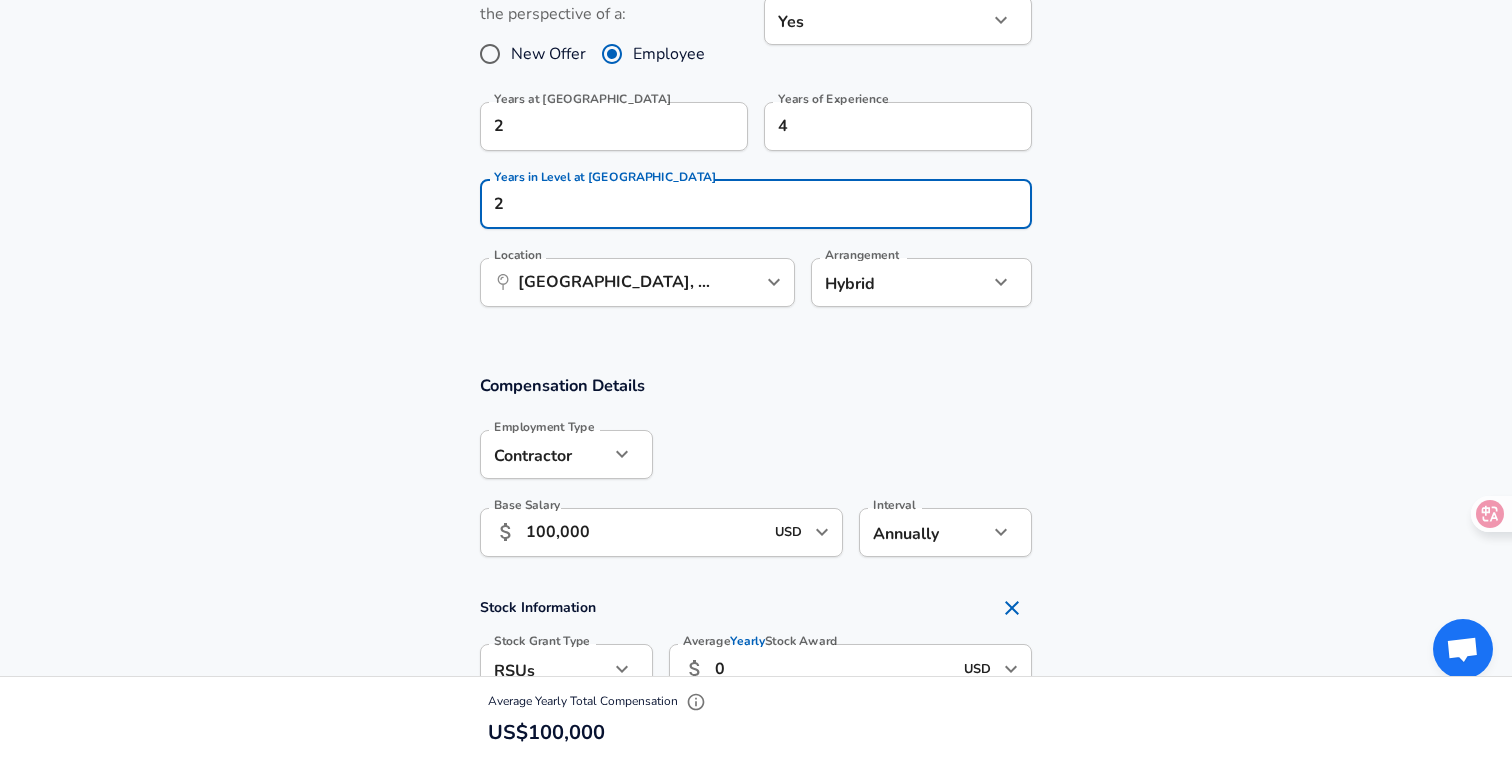 click on "Work Experience and Location These compensation details are from the perspective of a: New Offer Employee Are you still employed in this role? Yes yes Are you still employed in this role? Years at Walmart 2 Years at Walmart Years of Experience 4 Years of Experience Years in Level at Walmart 2 Years in Level at [GEOGRAPHIC_DATA] Location ​ [GEOGRAPHIC_DATA], [GEOGRAPHIC_DATA] Location Arrangement Hybrid hybrid Arrangement" at bounding box center (756, 134) 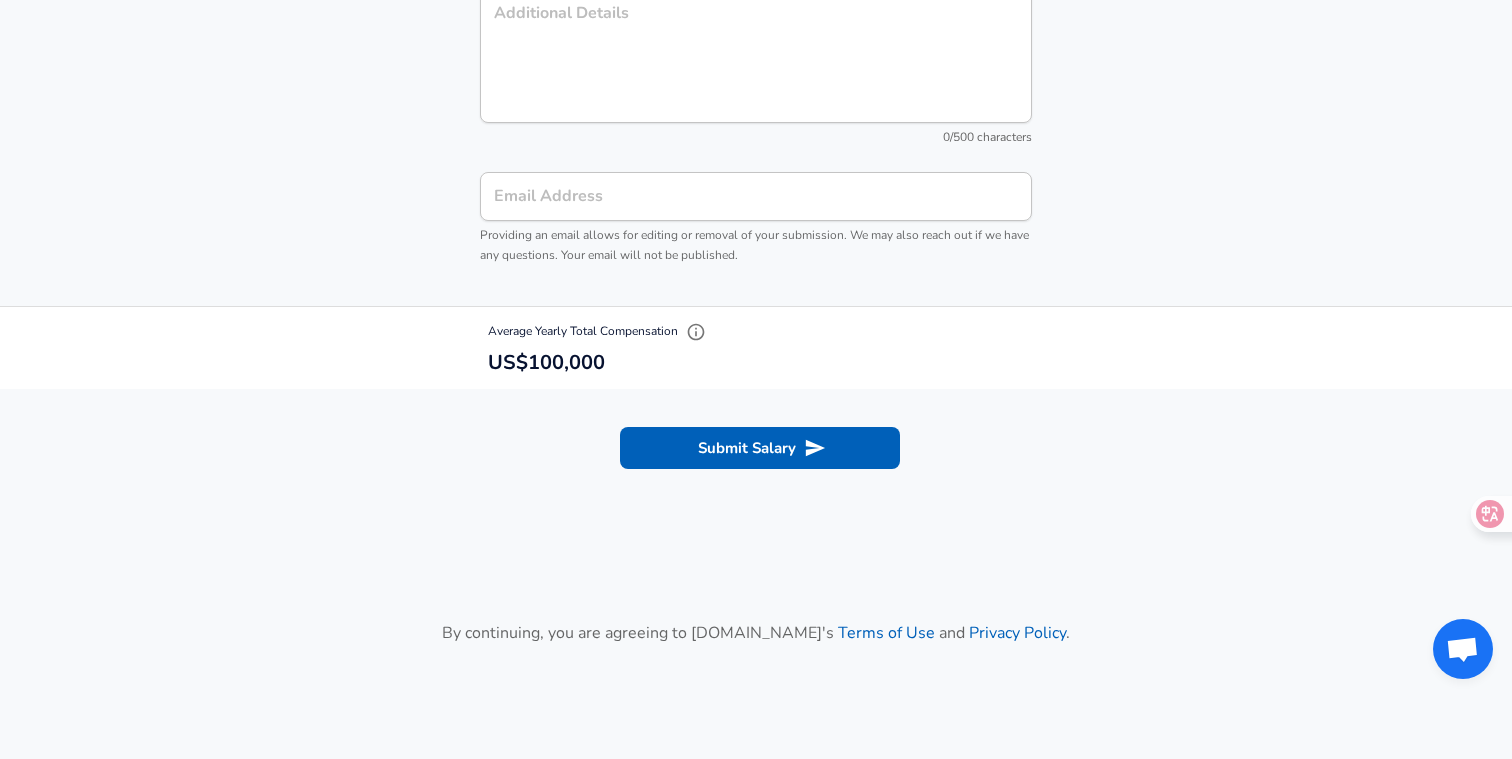 scroll, scrollTop: 2464, scrollLeft: 0, axis: vertical 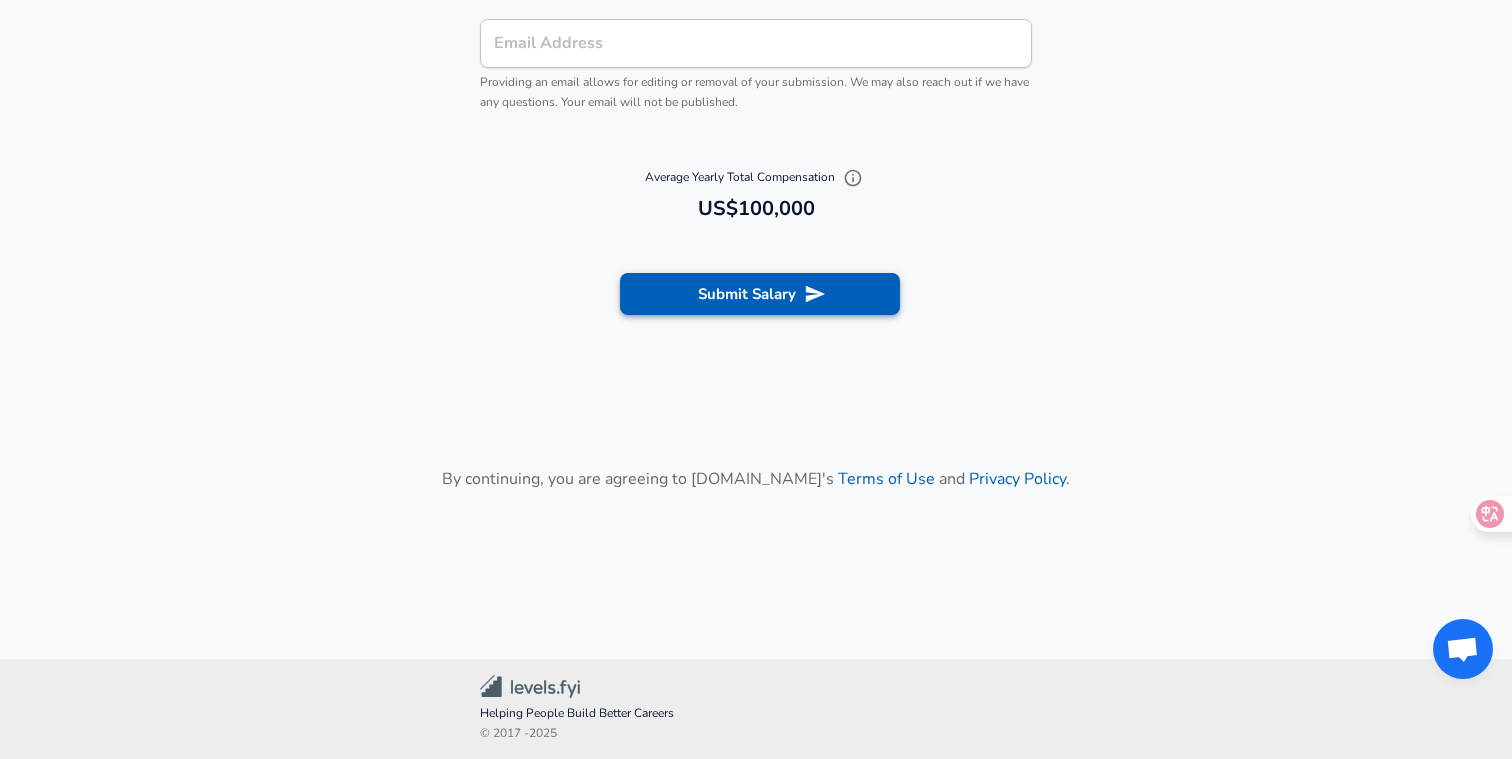 click on "Submit Salary" at bounding box center (760, 294) 